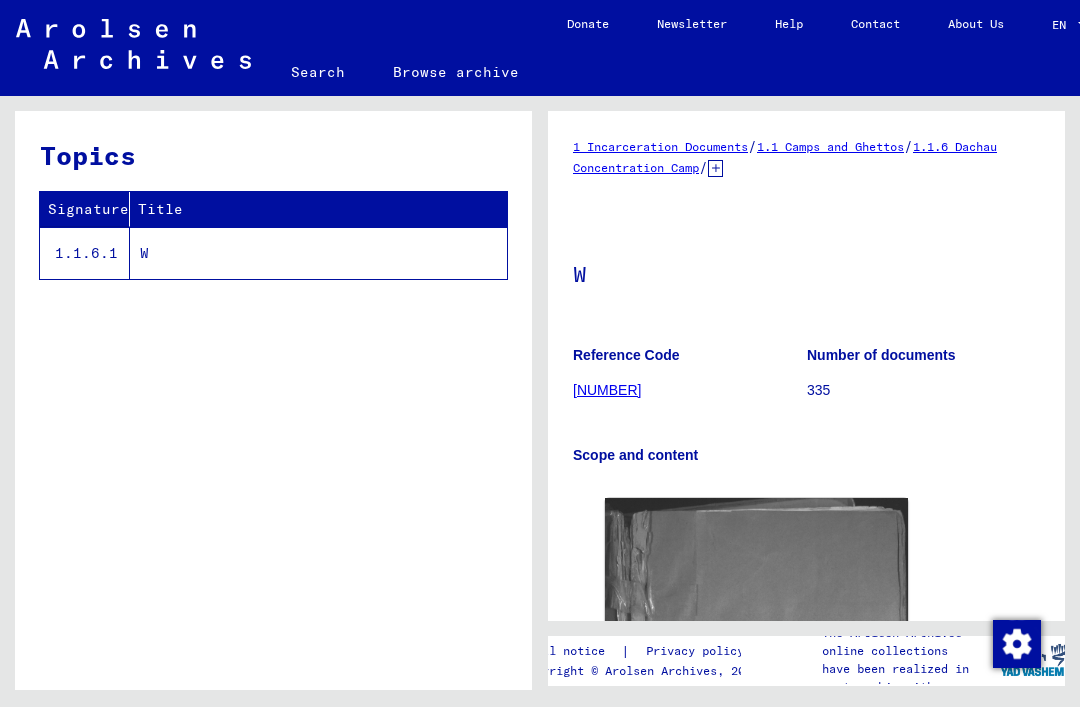 scroll, scrollTop: 0, scrollLeft: 0, axis: both 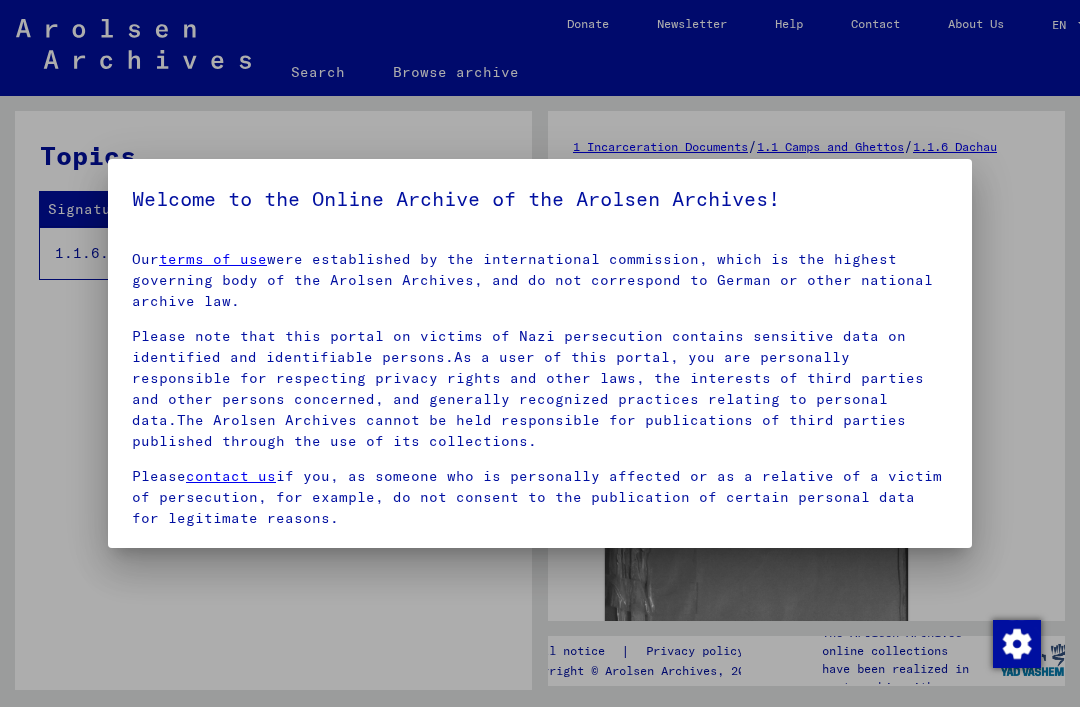 click at bounding box center (540, 353) 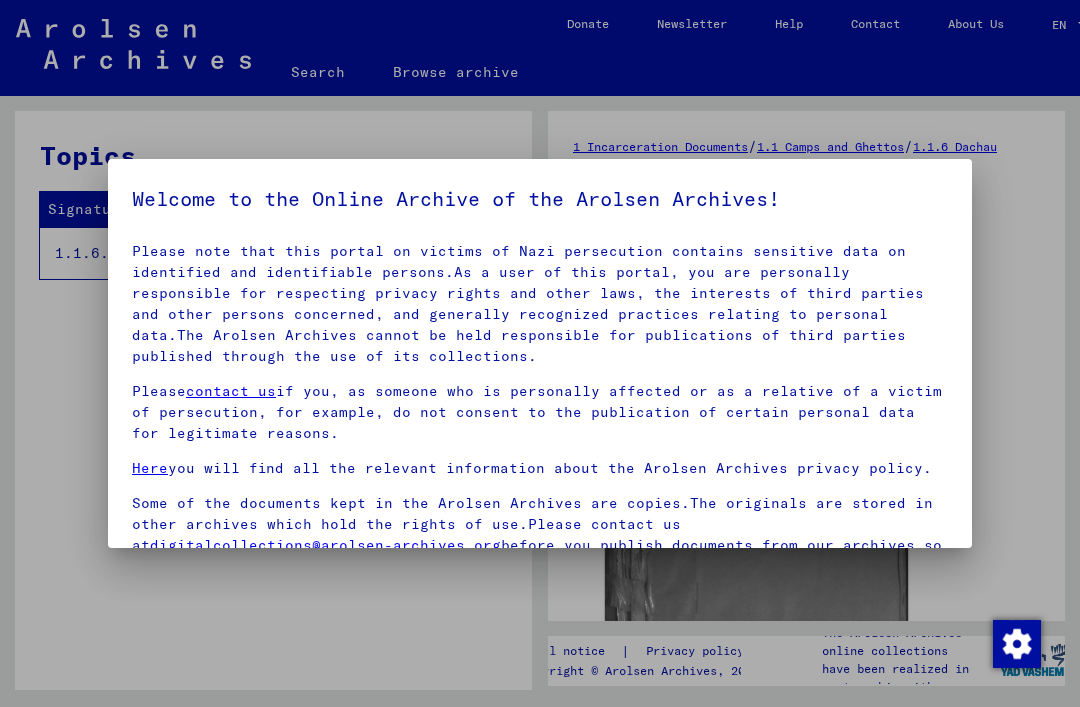 scroll, scrollTop: 84, scrollLeft: 0, axis: vertical 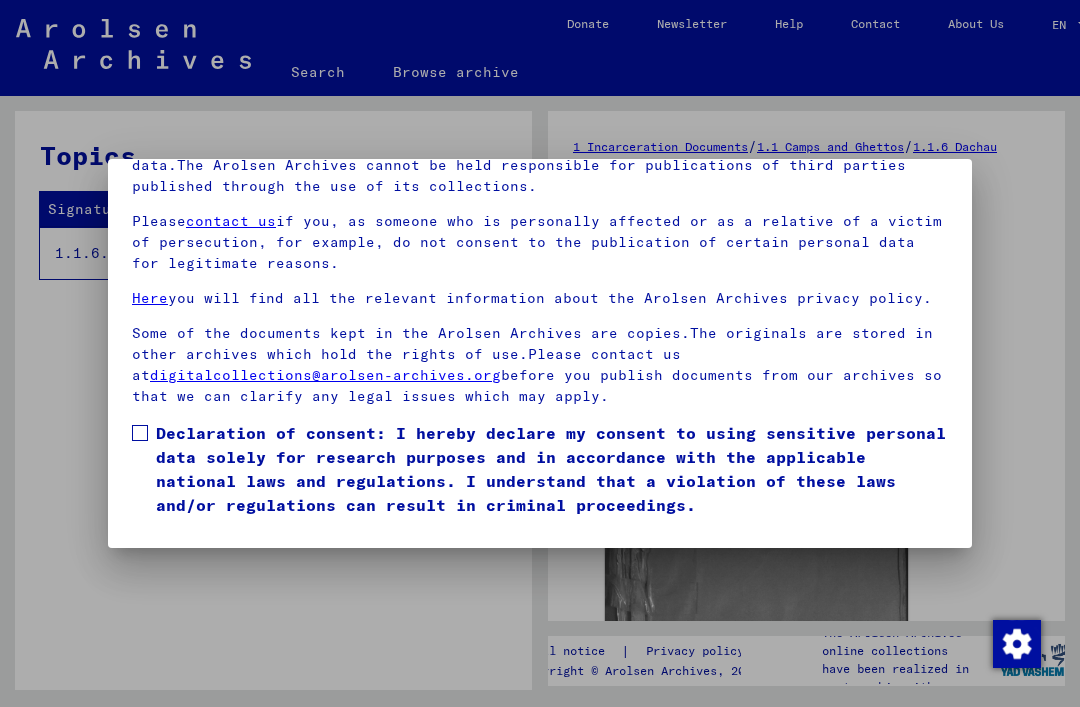 click on "Declaration of consent: I hereby declare my consent to using sensitive personal data solely for research purposes and in accordance with the applicable national laws and regulations. I understand that a violation of these laws and/or regulations can result in criminal proceedings." at bounding box center [552, 469] 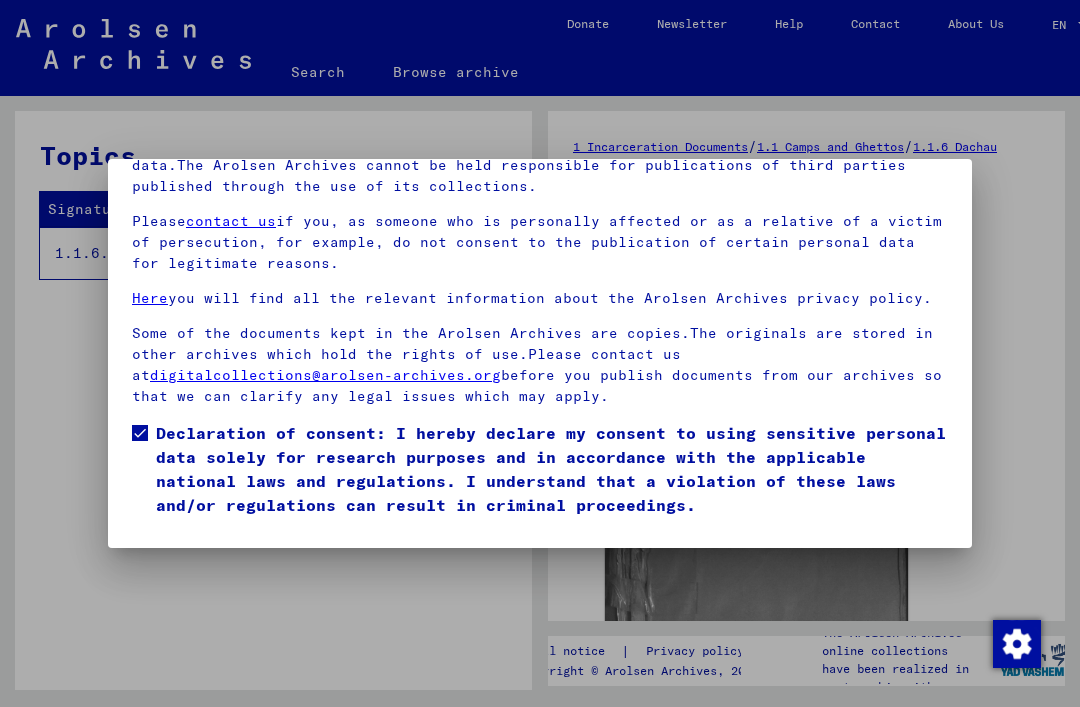 click on "I agree" at bounding box center [180, 546] 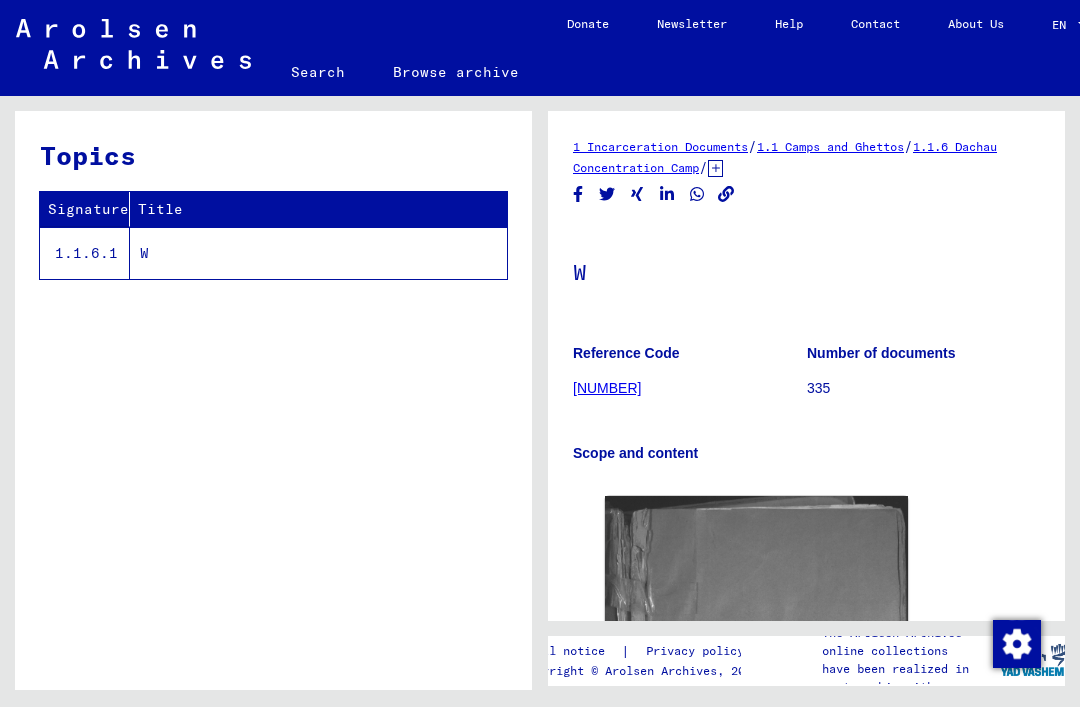 click on "1.1.6 Dachau Concentration Camp" 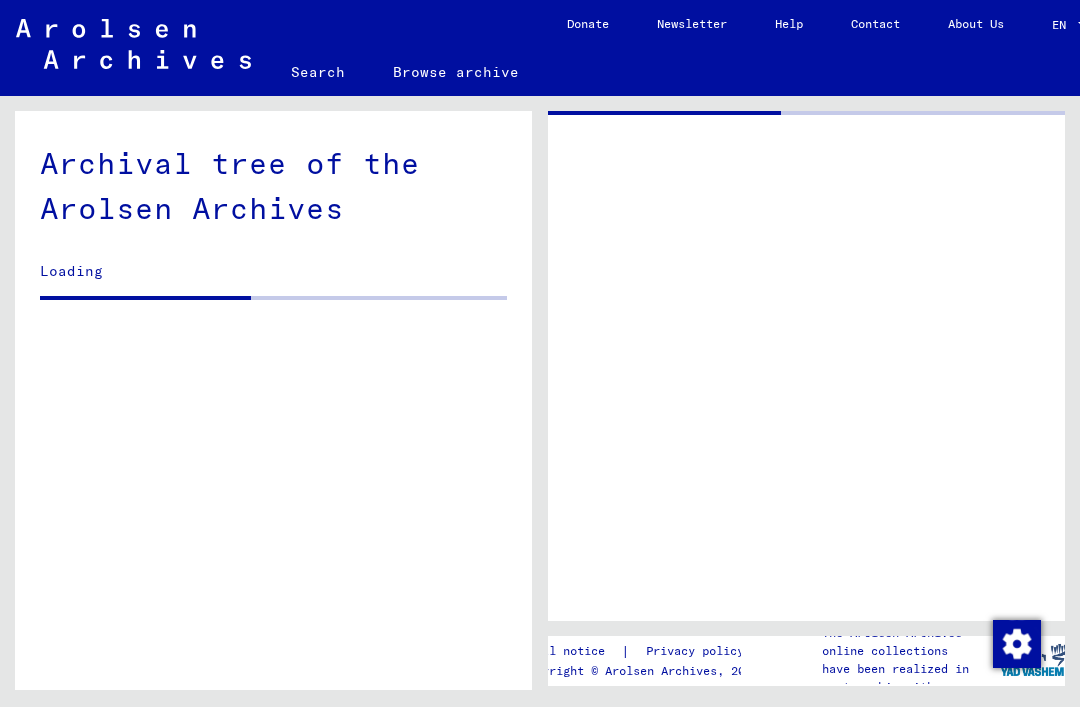 scroll, scrollTop: 445, scrollLeft: 0, axis: vertical 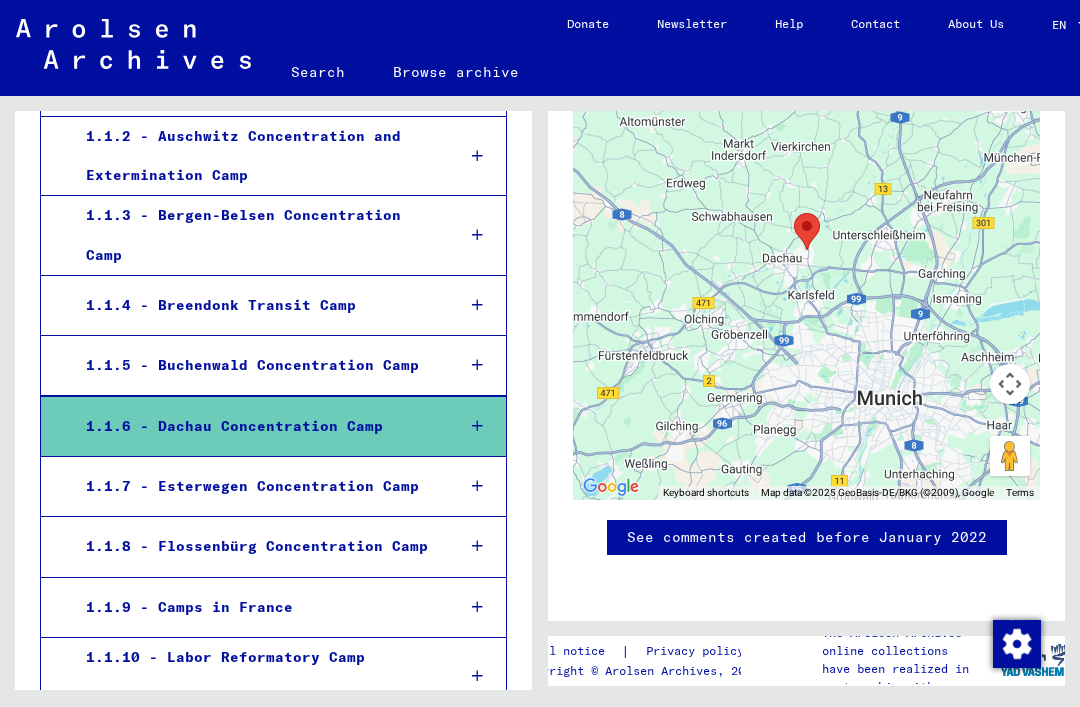 click at bounding box center [477, 426] 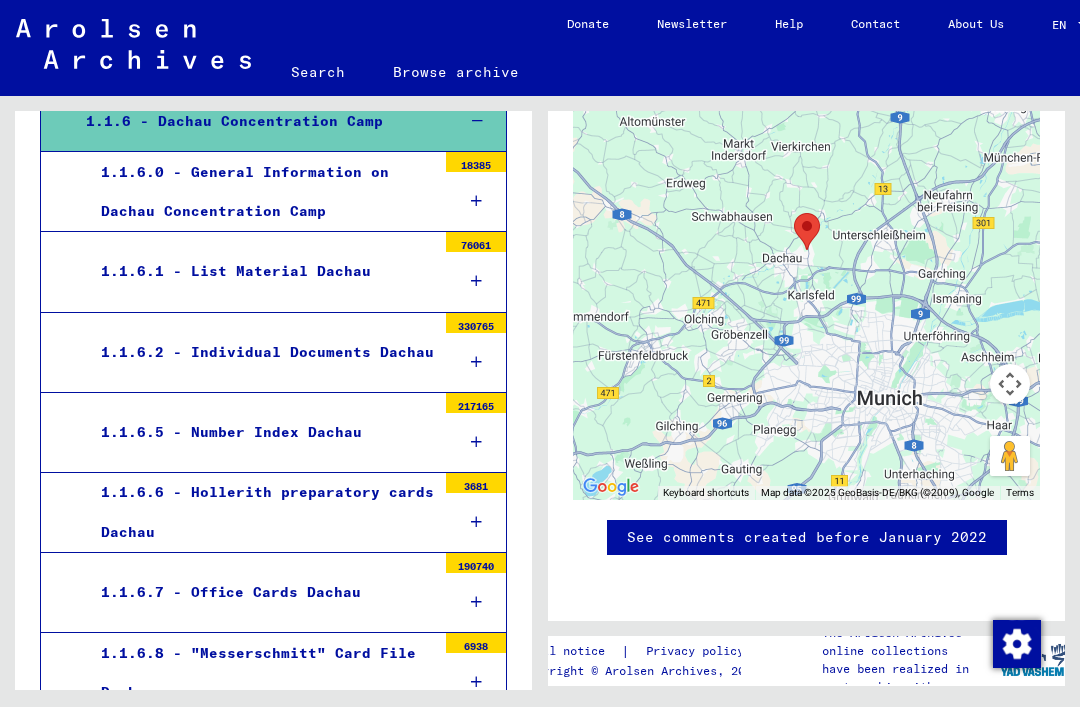 scroll, scrollTop: 748, scrollLeft: 0, axis: vertical 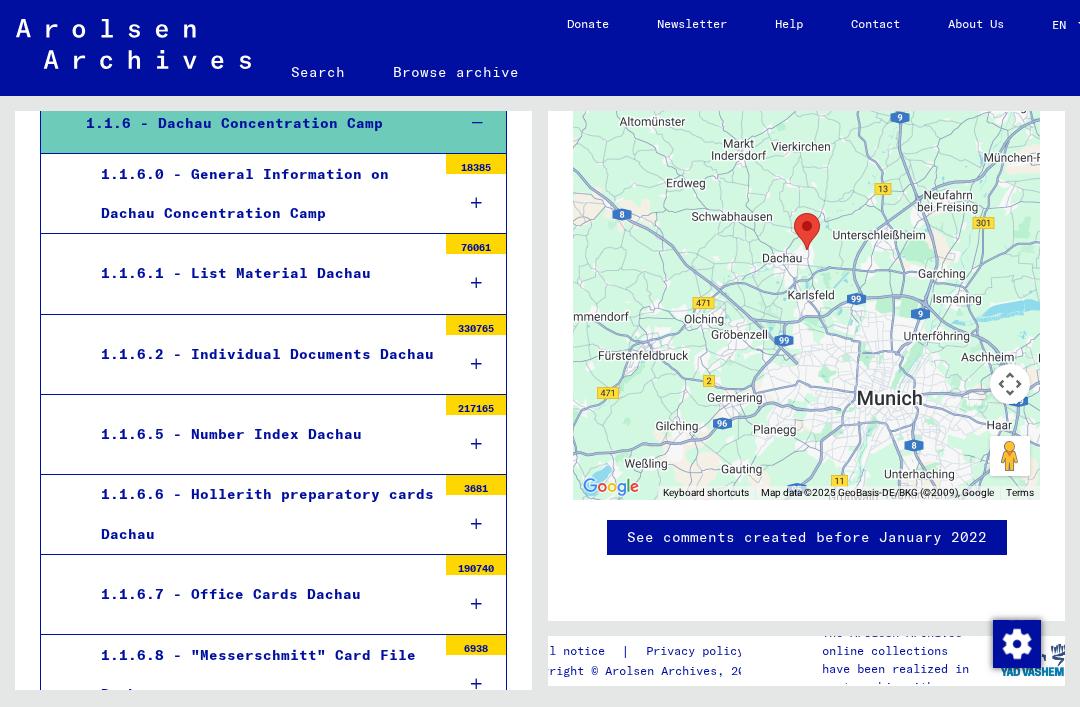 click on "1.1.6.2 - Individual Documents Dachau" at bounding box center [261, 354] 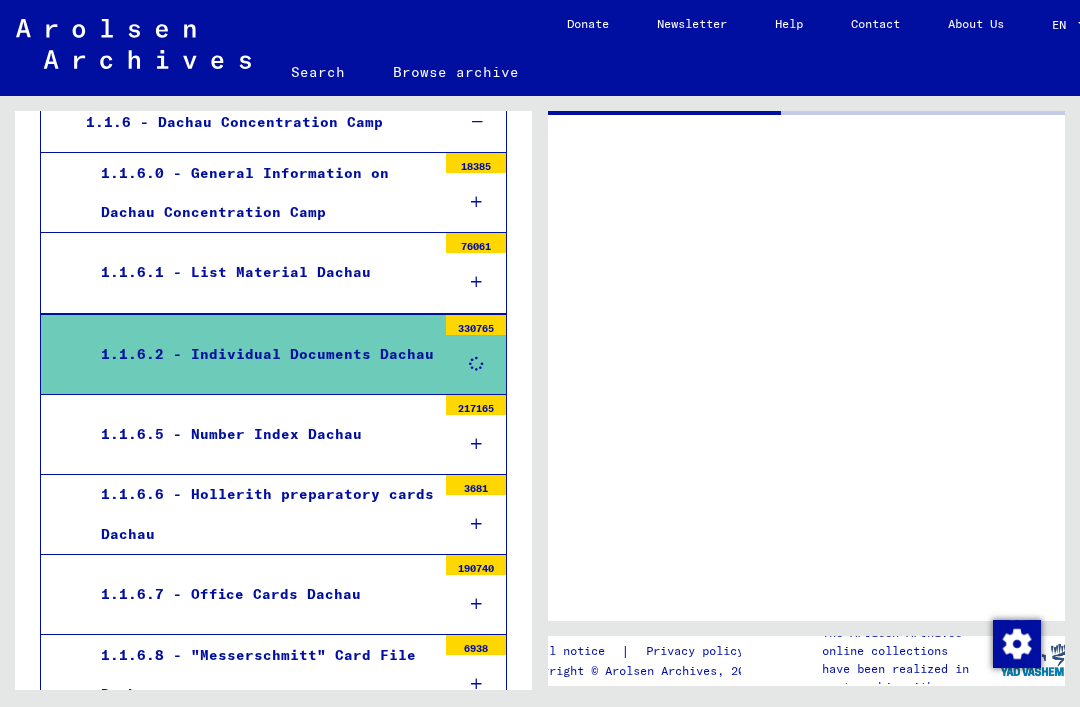 scroll, scrollTop: 0, scrollLeft: 0, axis: both 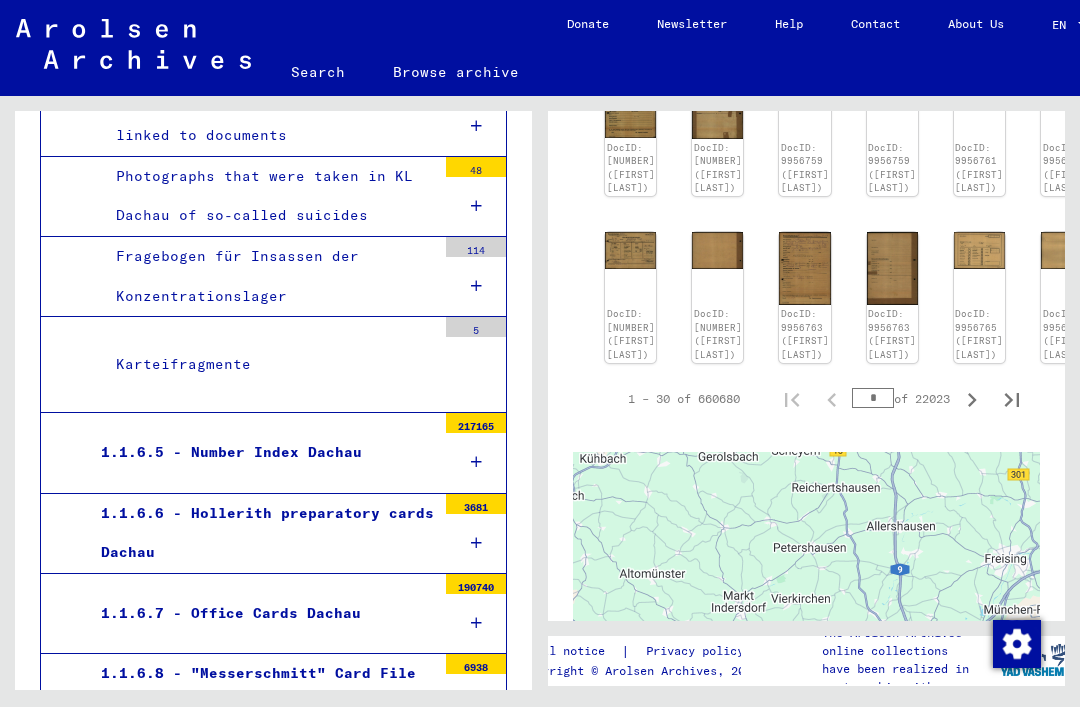 click 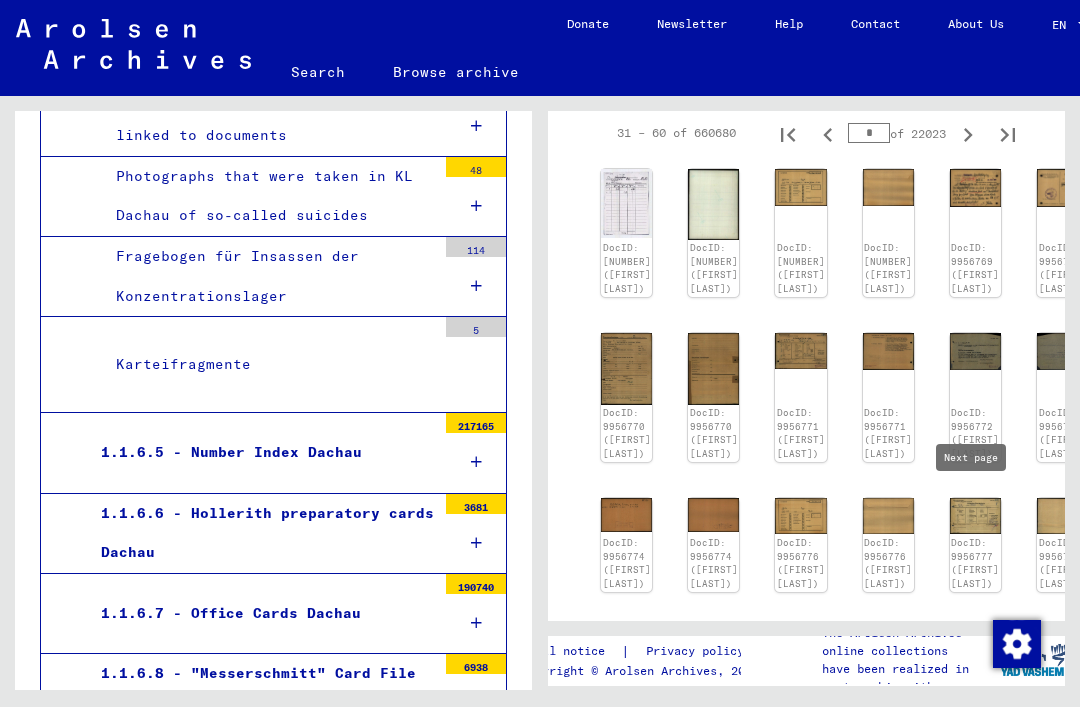 scroll, scrollTop: 602, scrollLeft: 3, axis: both 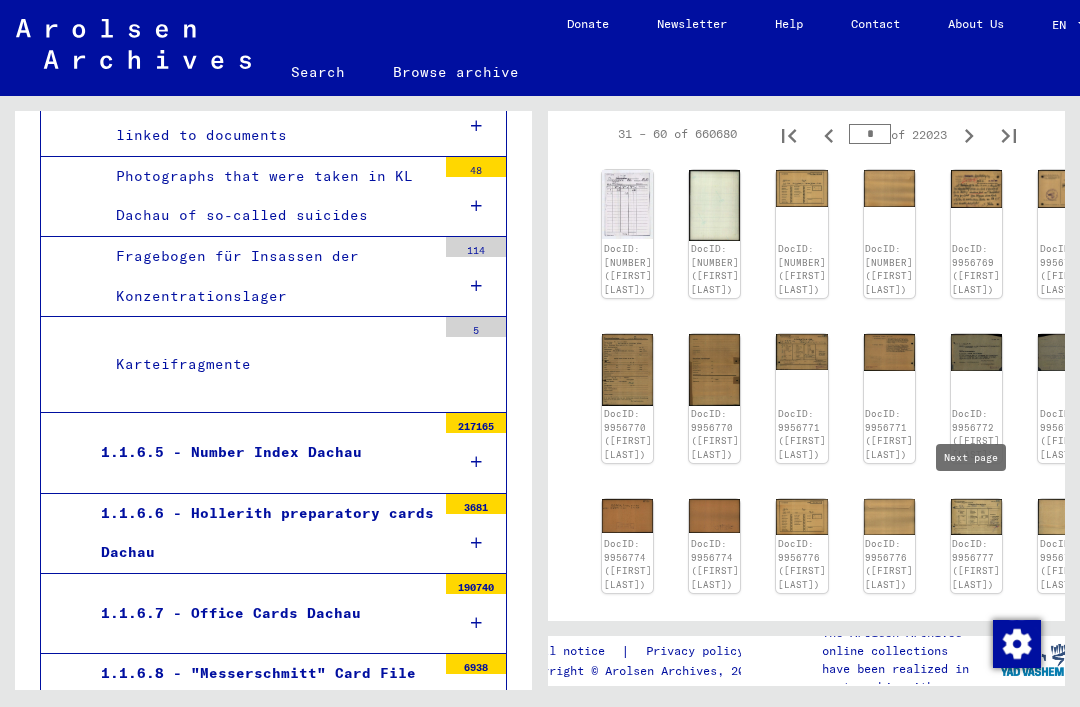 click at bounding box center (476, 623) 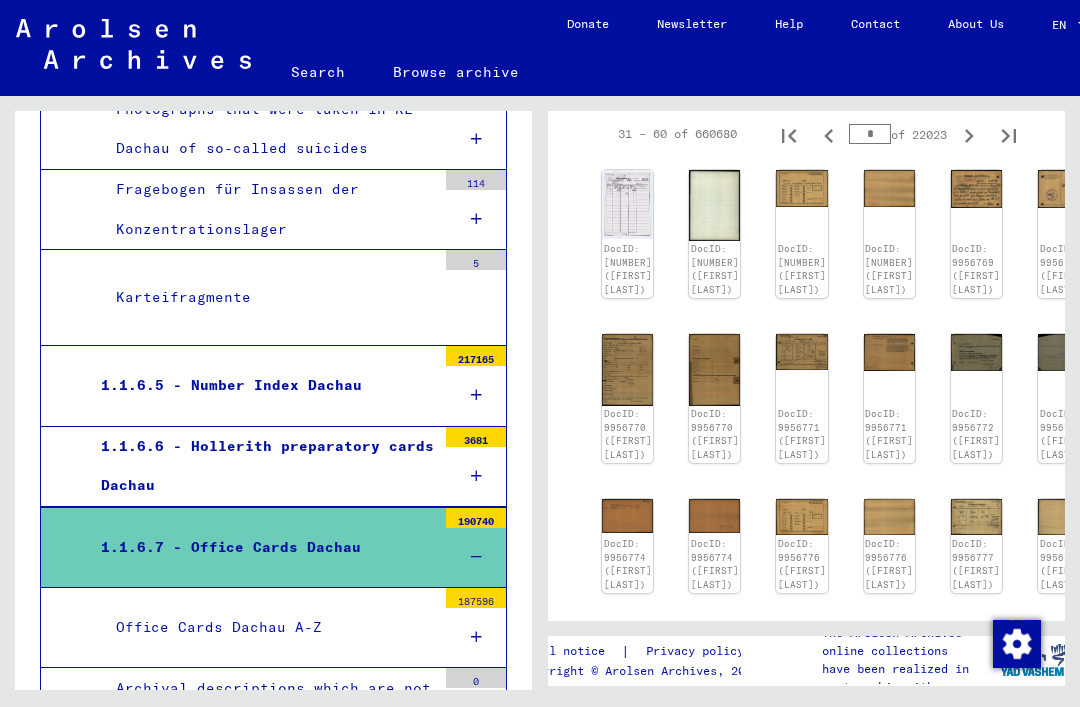scroll, scrollTop: 2170, scrollLeft: 0, axis: vertical 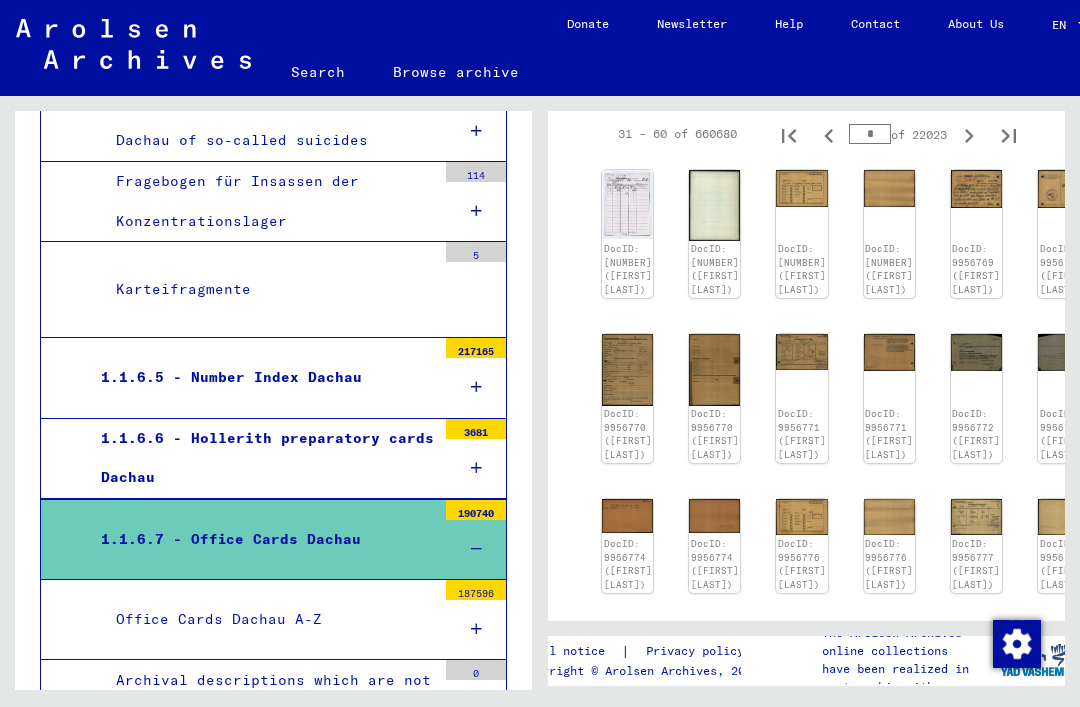click at bounding box center [476, 709] 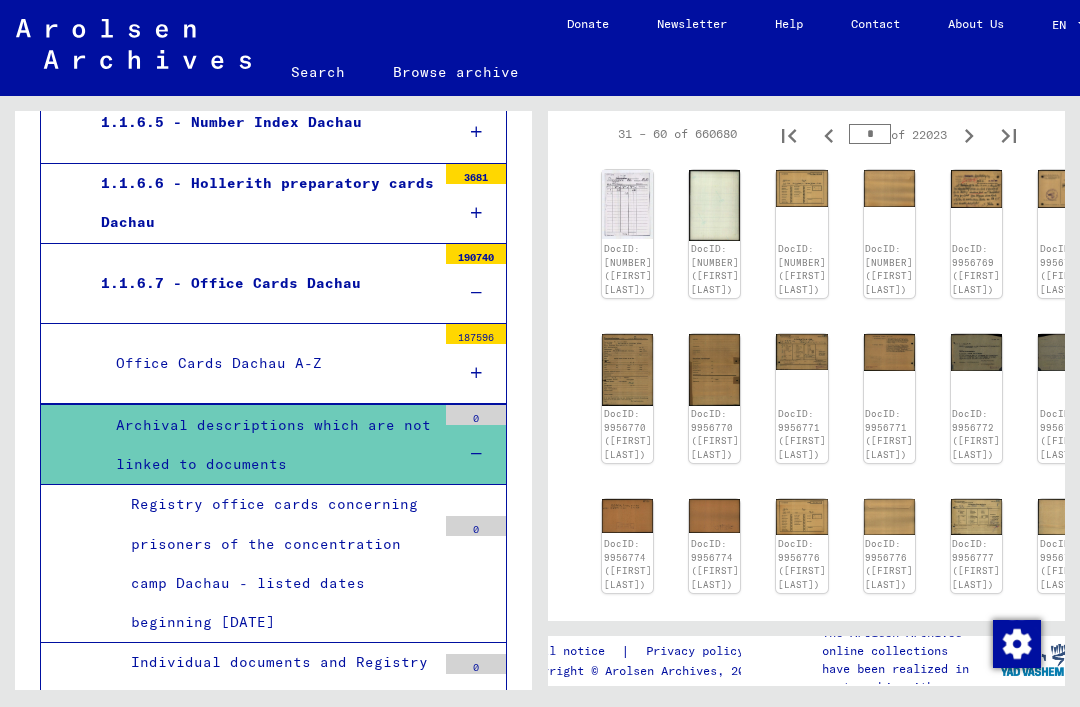 scroll, scrollTop: 2426, scrollLeft: 0, axis: vertical 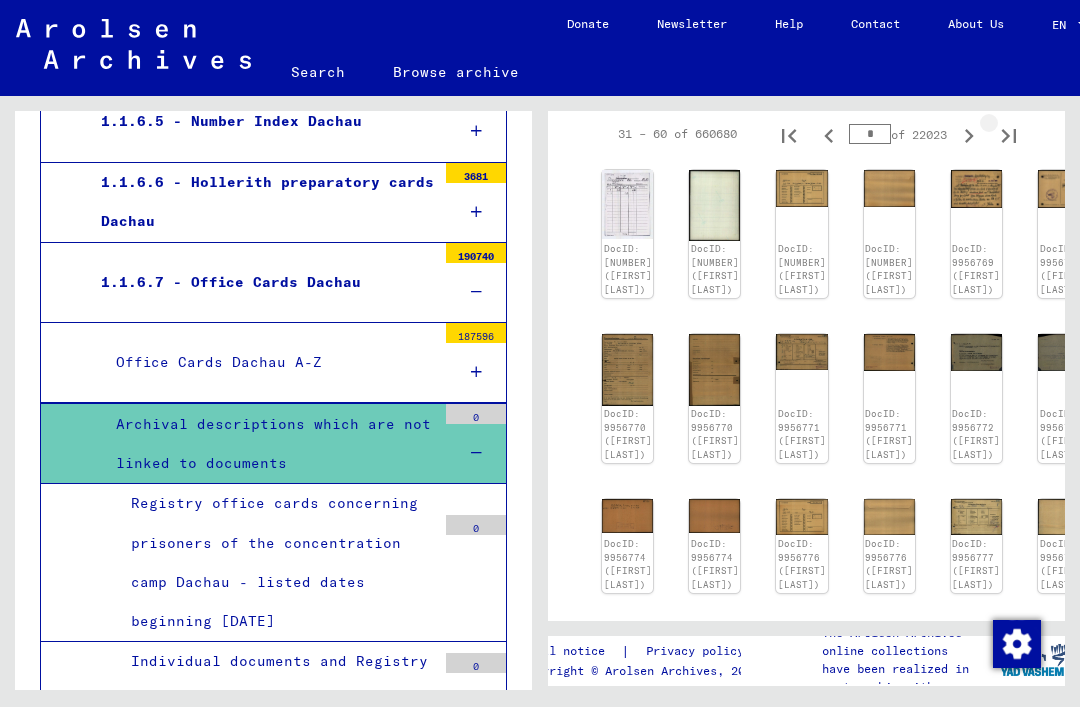 click 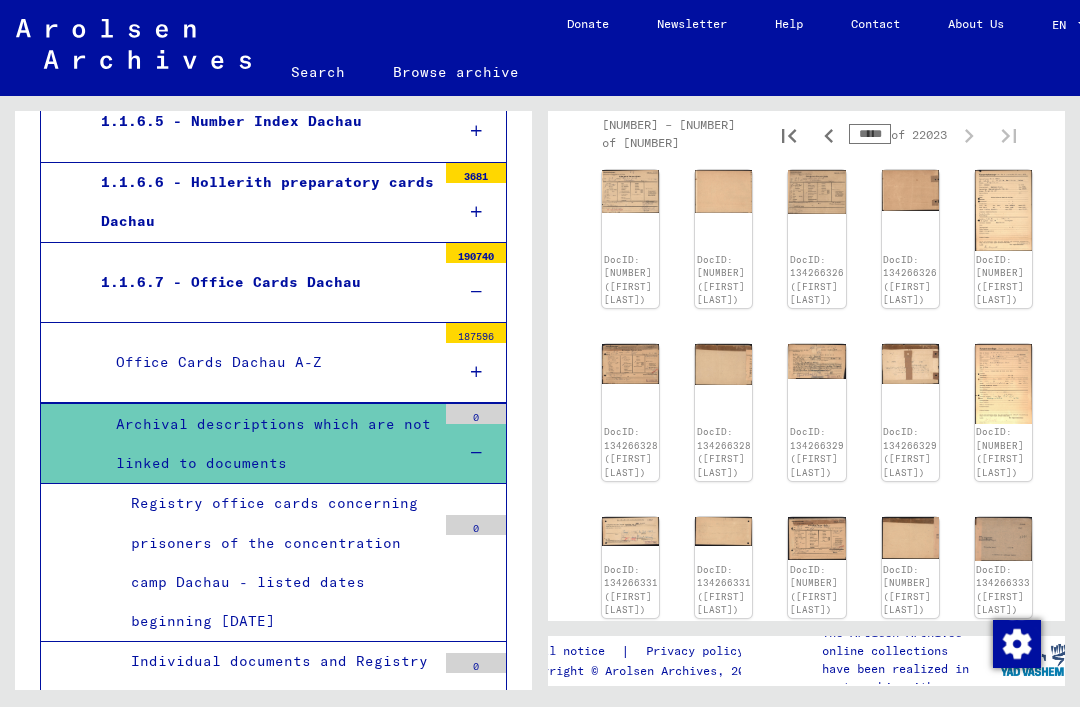 click 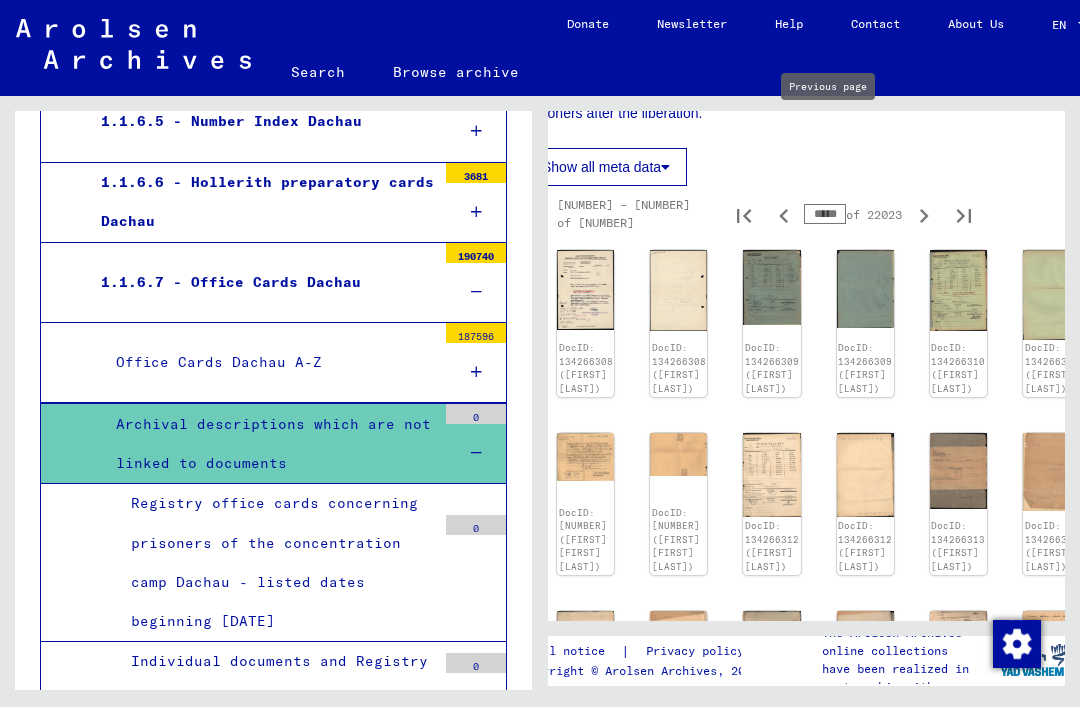 scroll, scrollTop: 514, scrollLeft: 49, axis: both 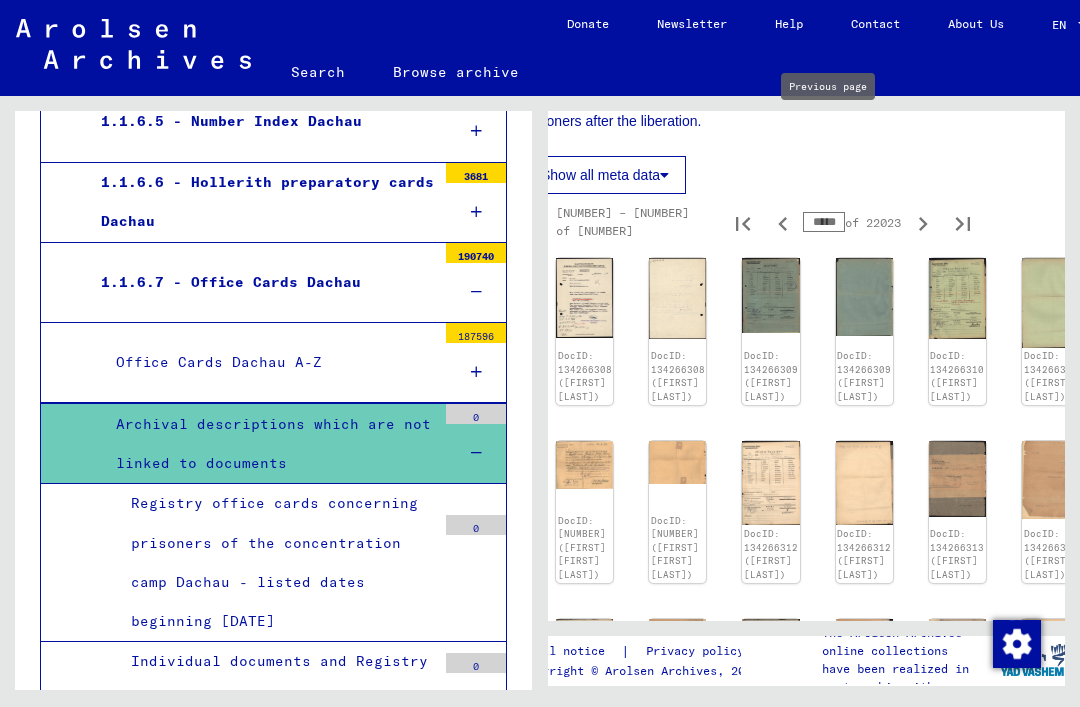 click 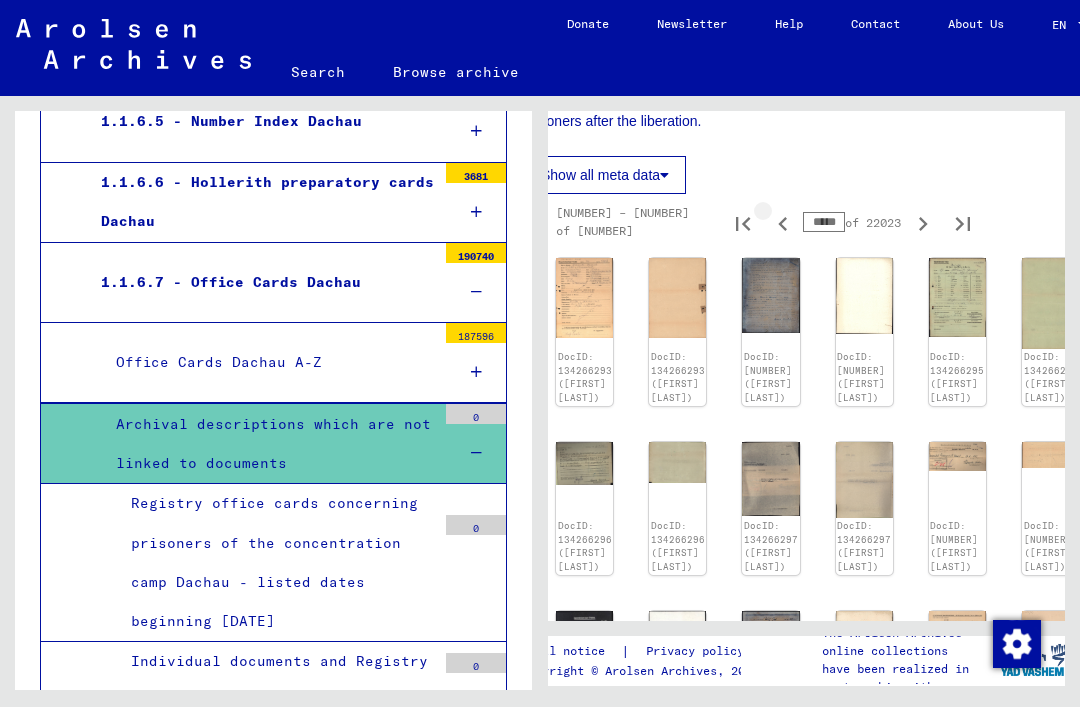 click 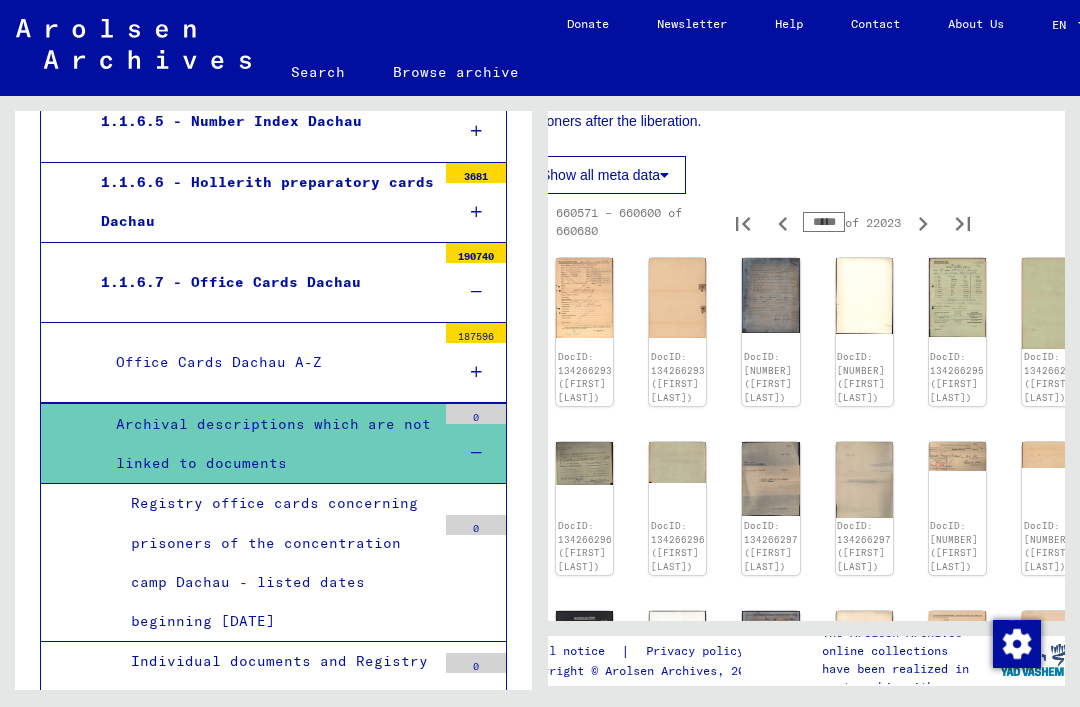 click 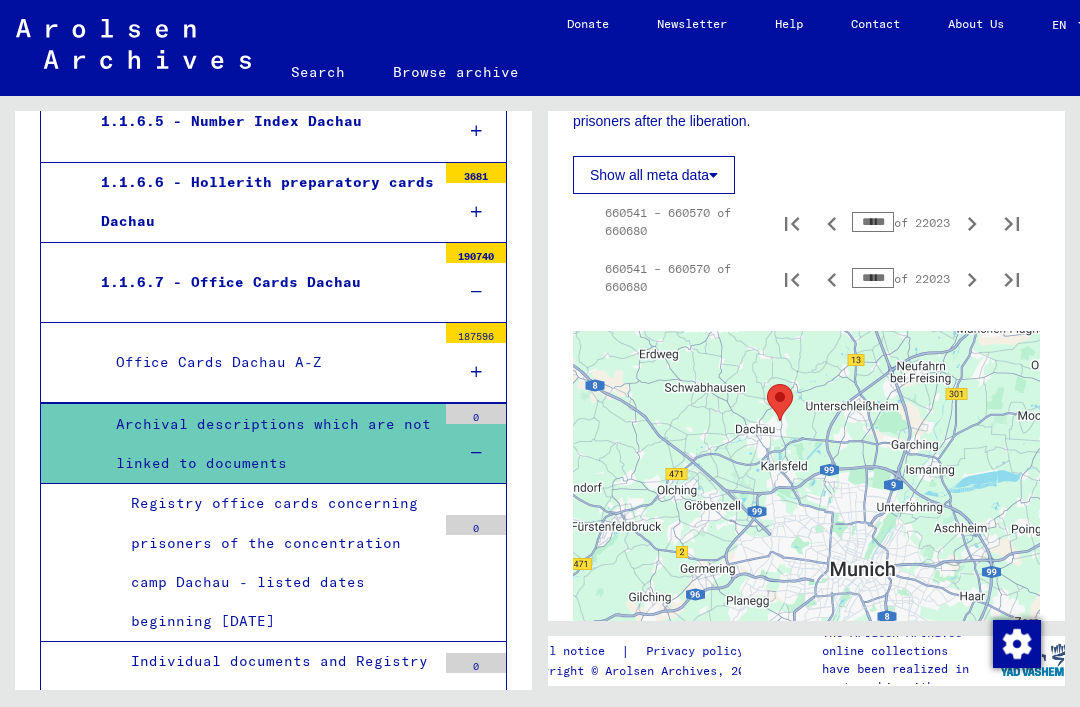 click 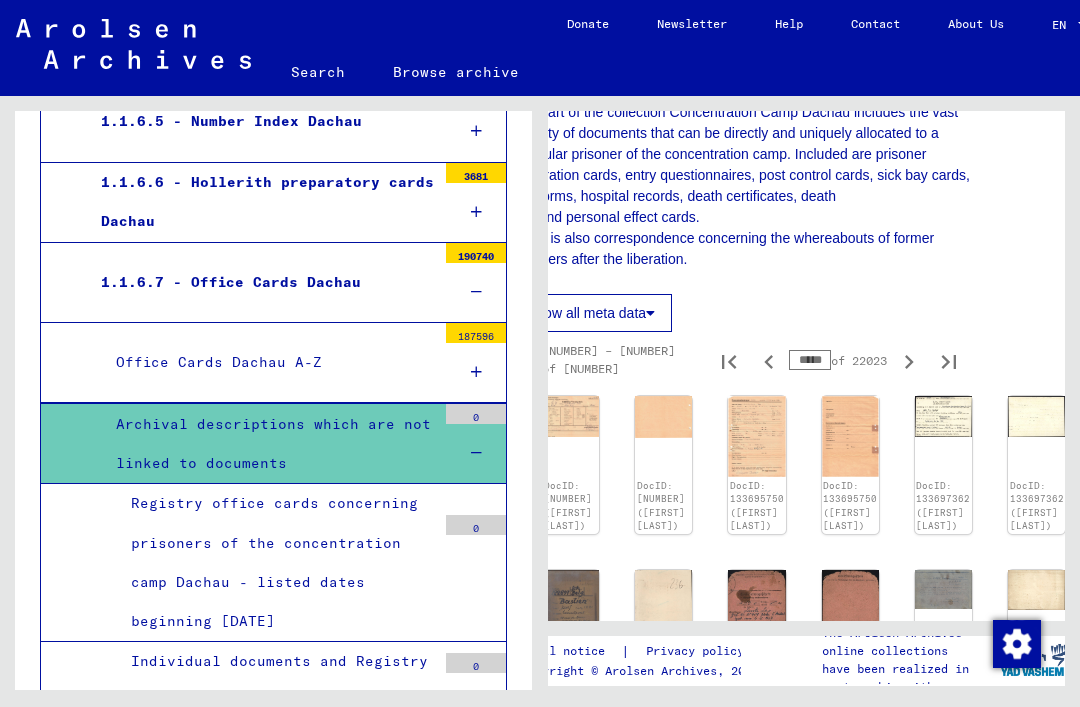 scroll, scrollTop: 377, scrollLeft: 115, axis: both 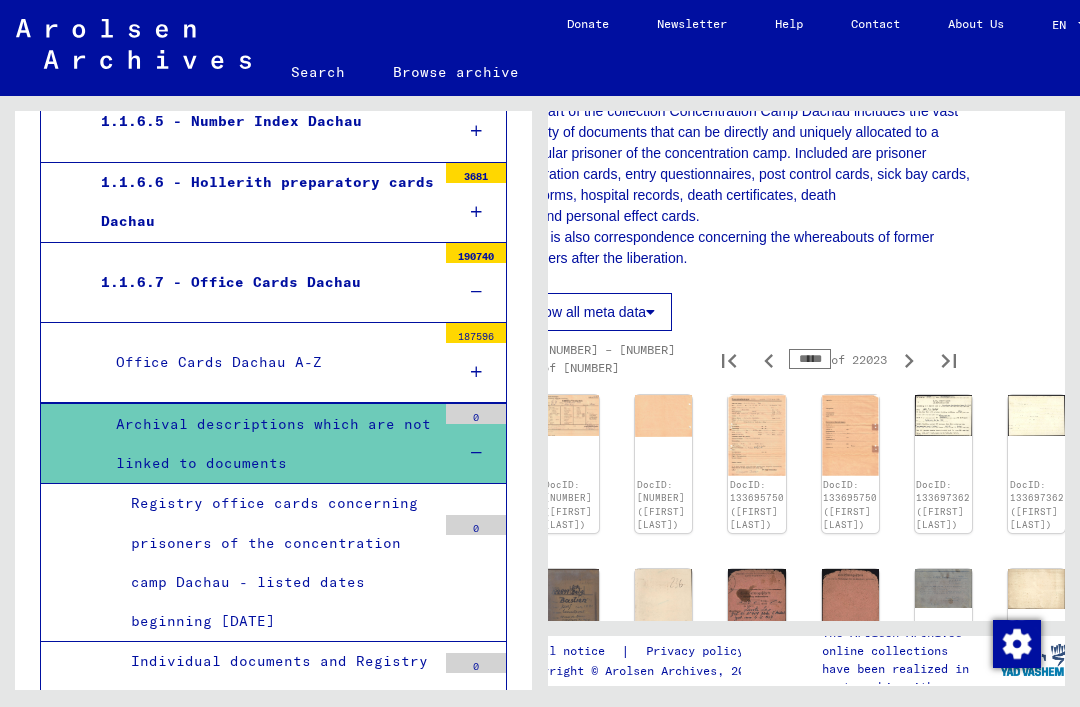 click 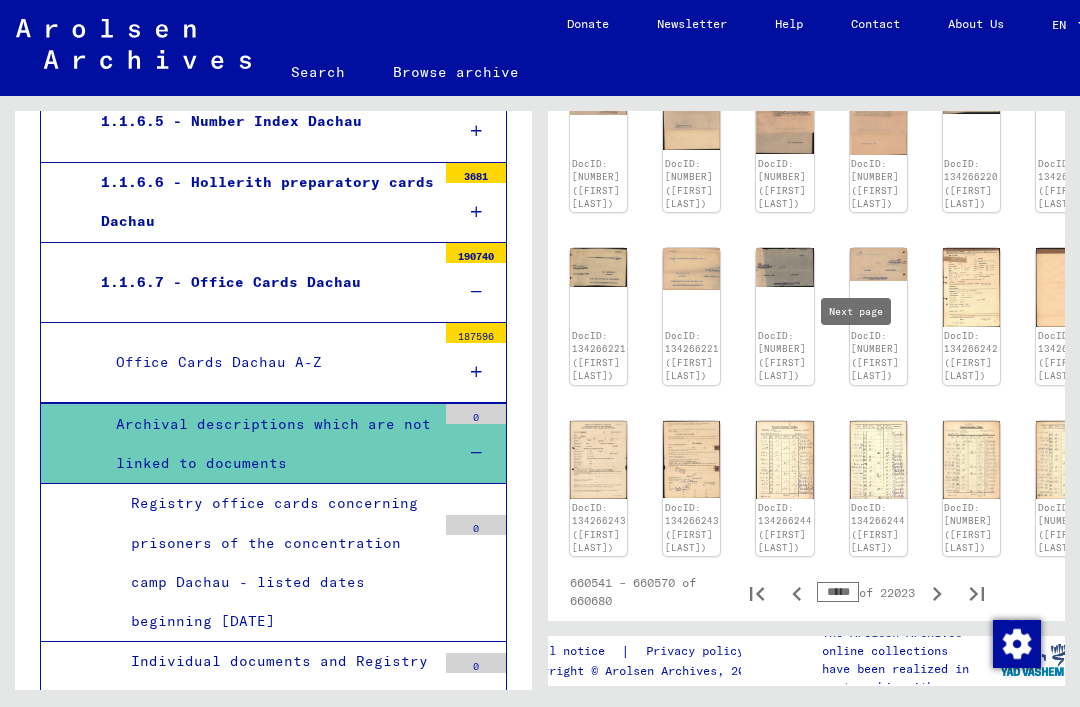 scroll, scrollTop: 1049, scrollLeft: 38, axis: both 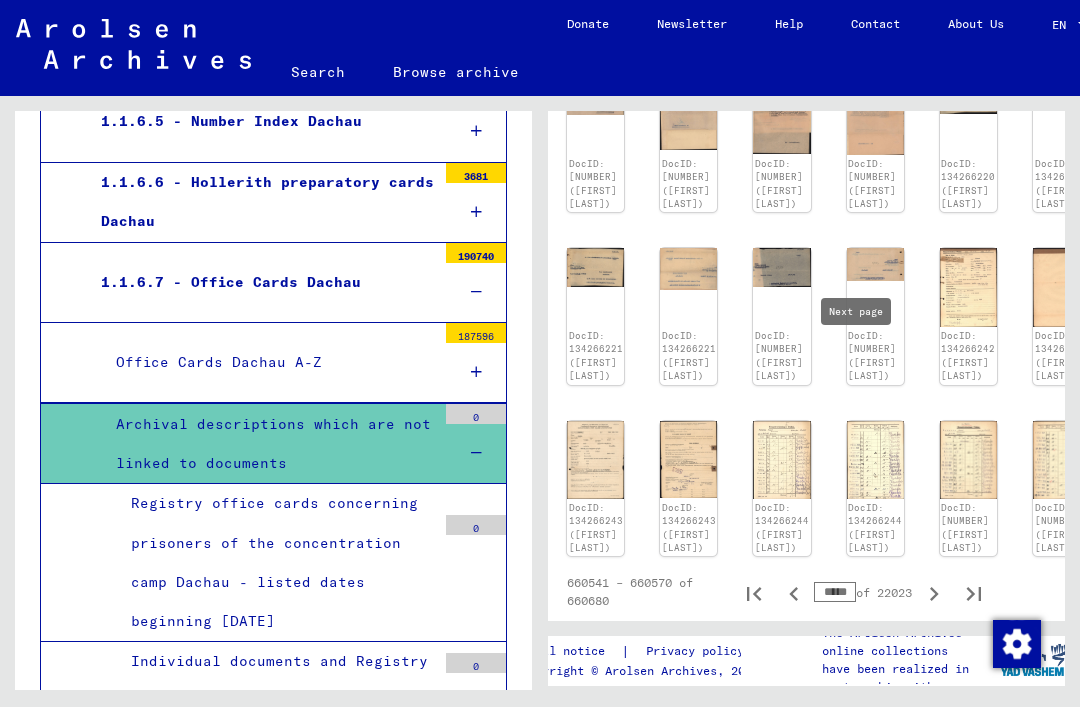 click at bounding box center (934, 592) 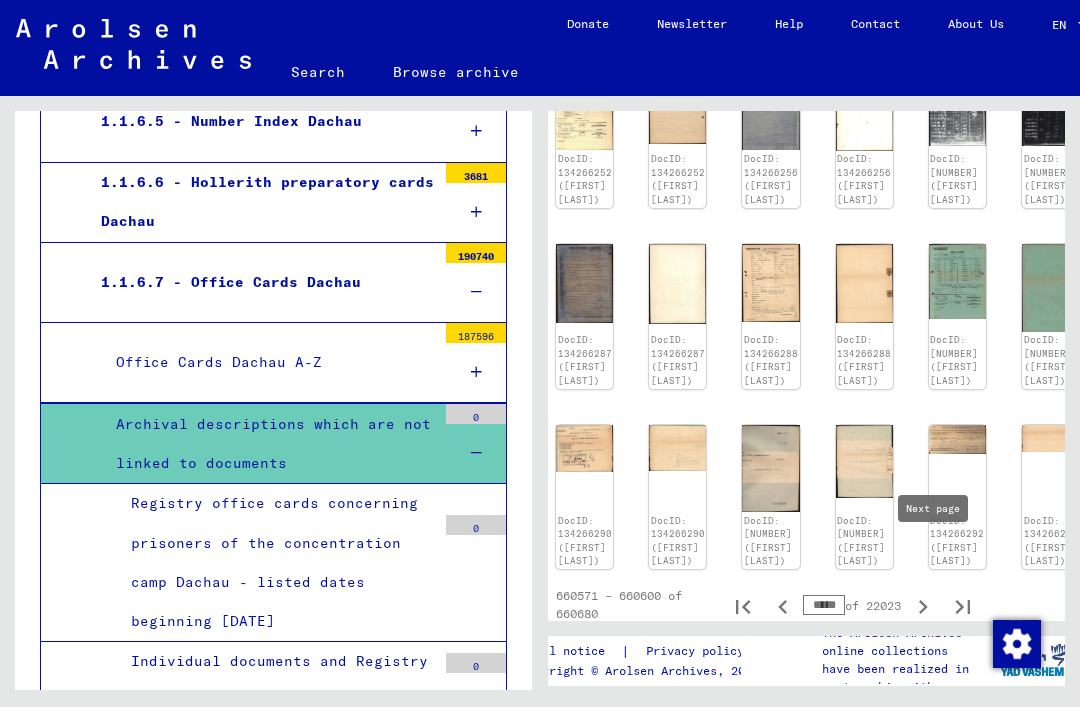 scroll, scrollTop: 1062, scrollLeft: 49, axis: both 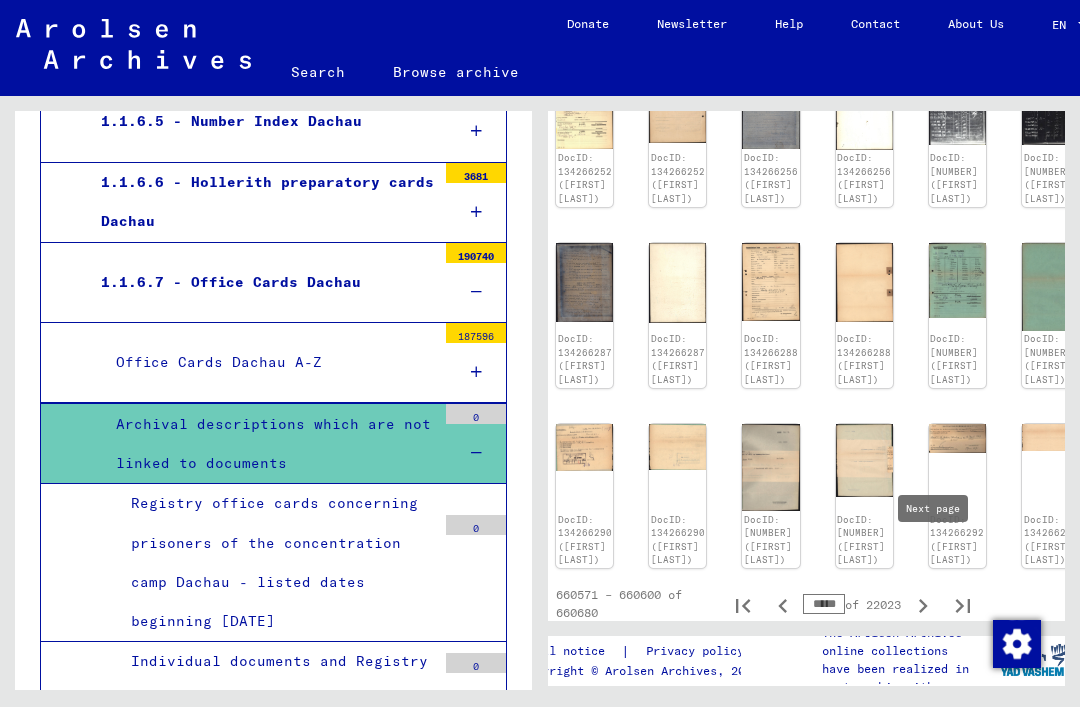 click 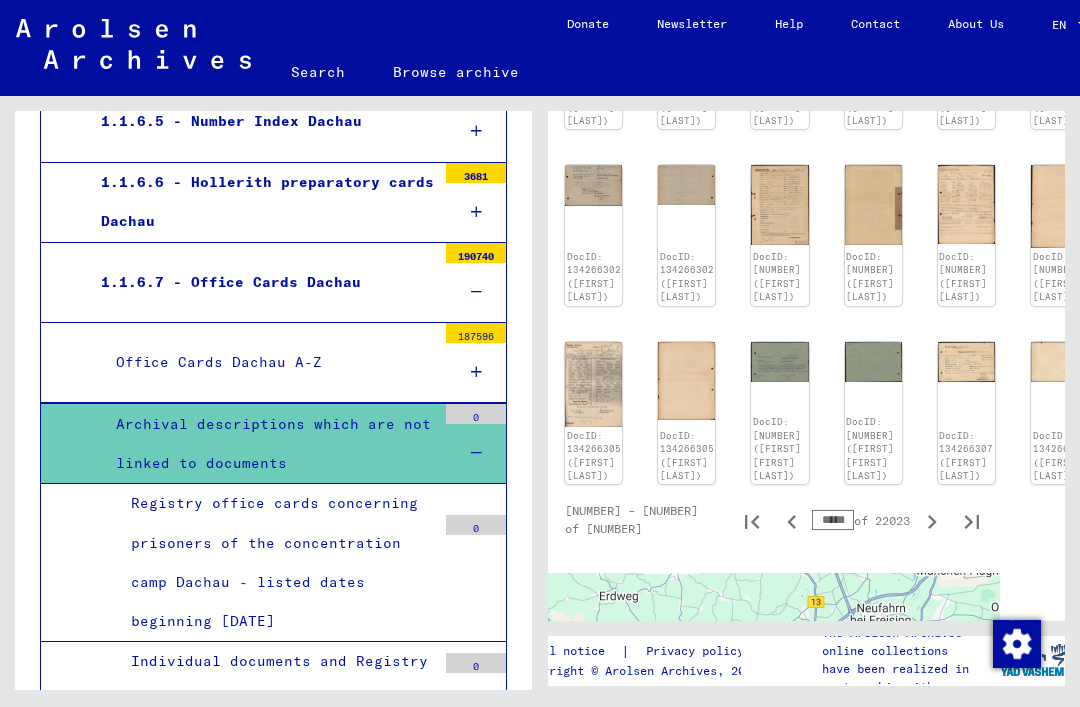 scroll, scrollTop: 1133, scrollLeft: 39, axis: both 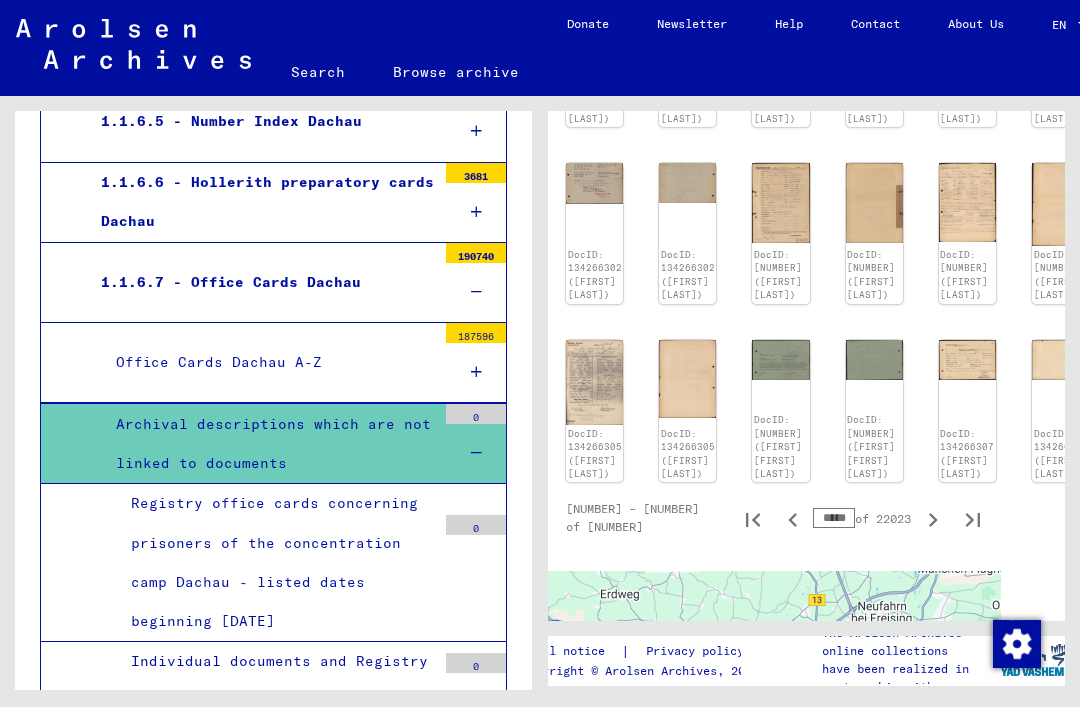 click at bounding box center (793, 518) 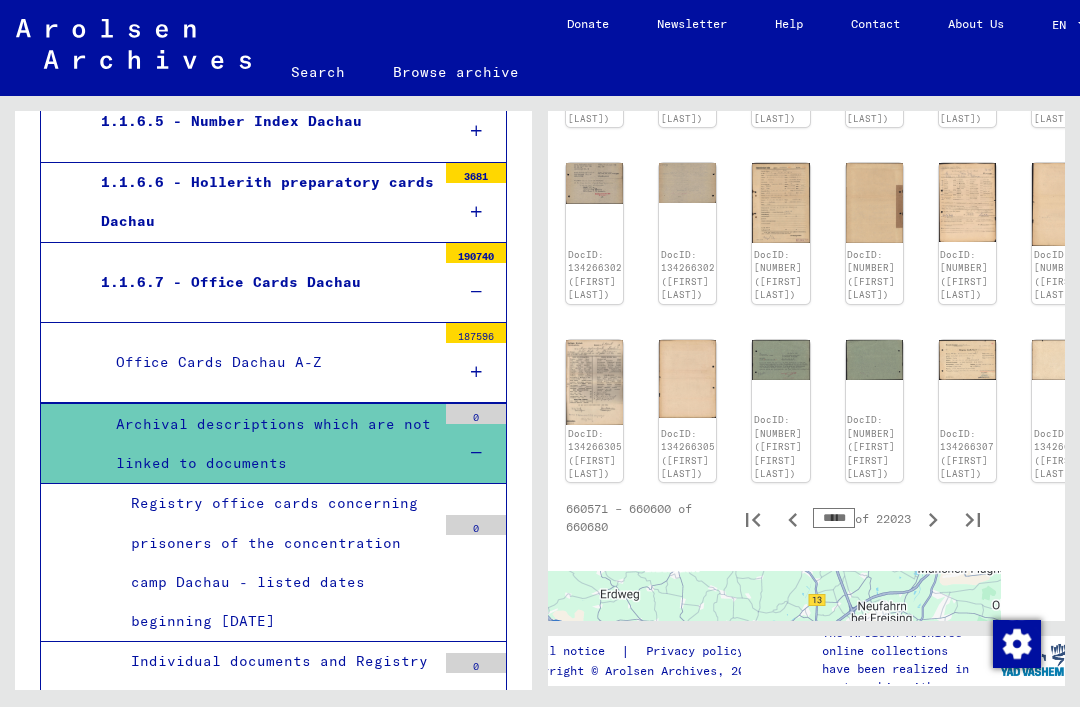 click on "DocID: [NUMBER] ([FIRST] [FIRST] [LAST])" 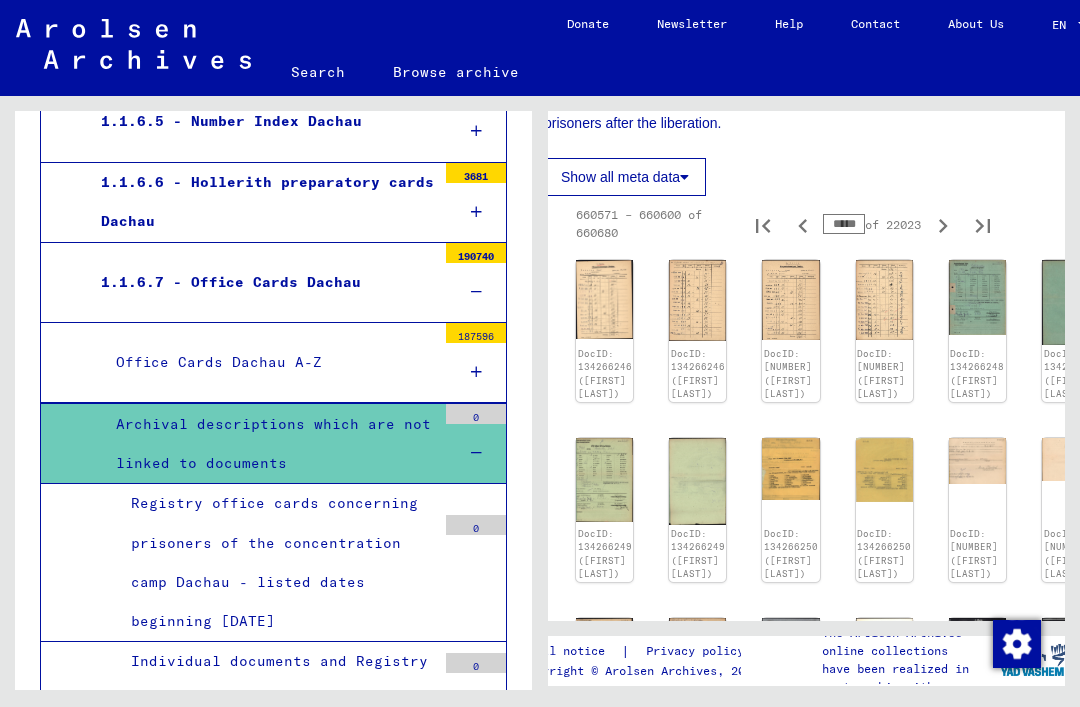 scroll, scrollTop: 512, scrollLeft: 28, axis: both 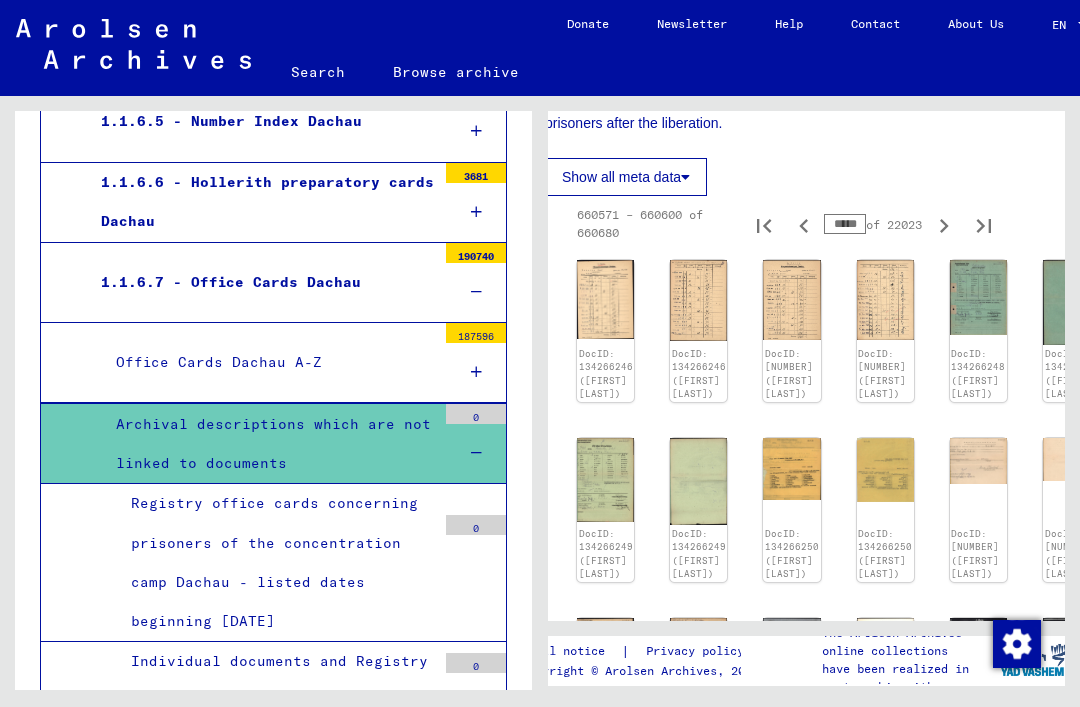 click at bounding box center [764, 224] 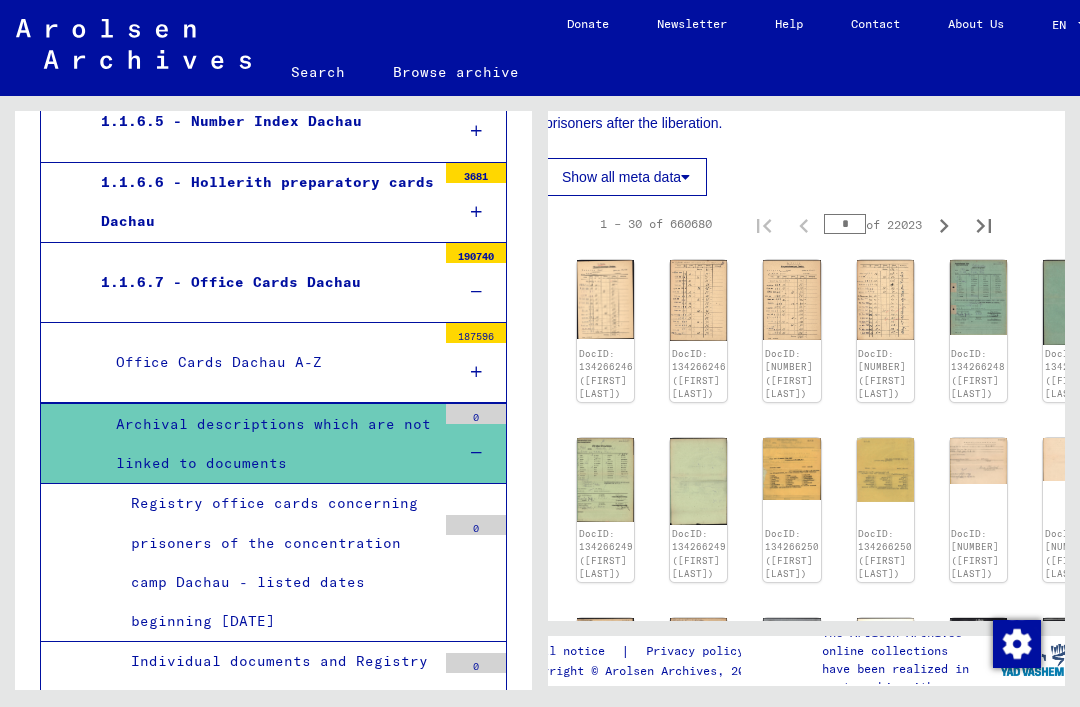 click 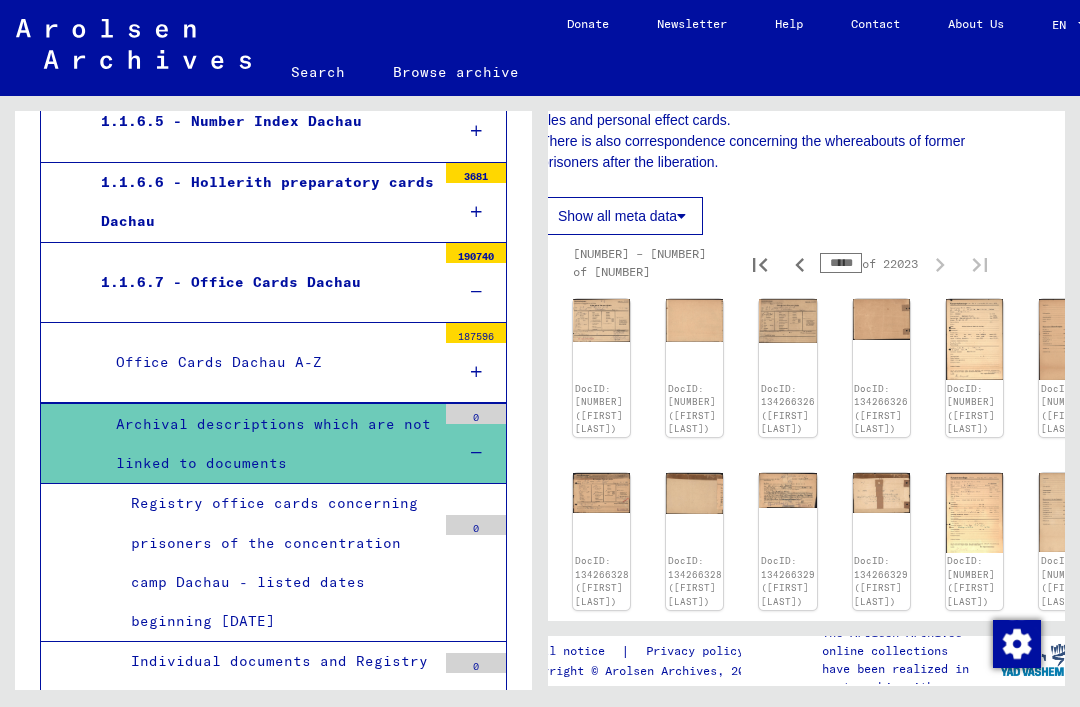 scroll, scrollTop: 470, scrollLeft: 32, axis: both 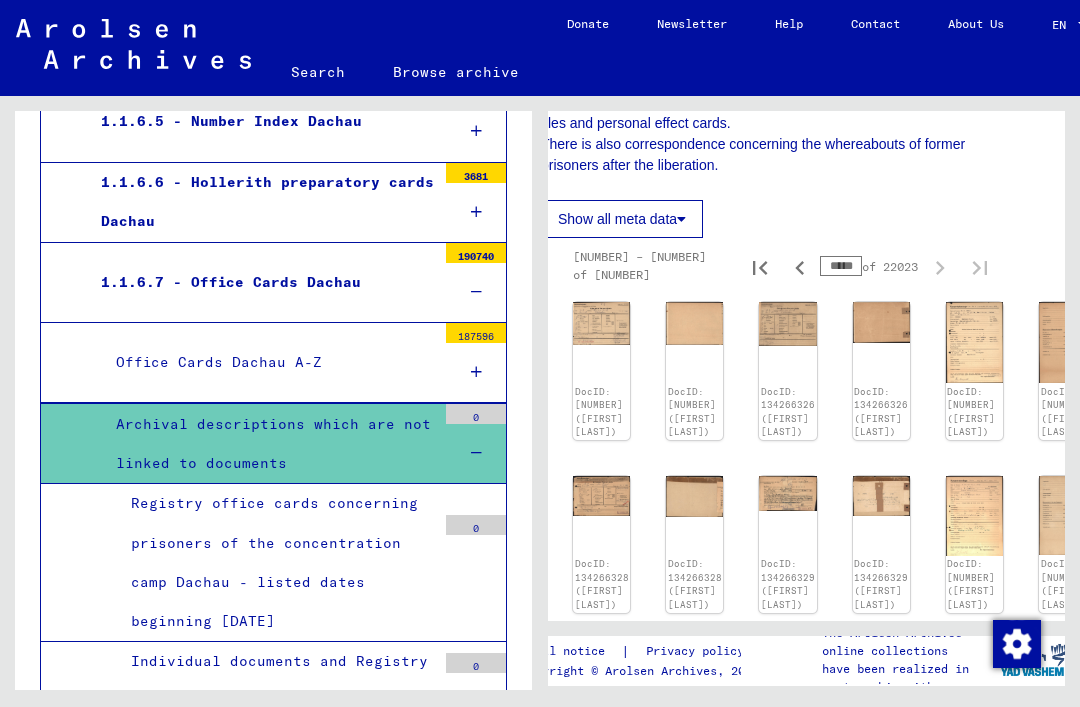 click at bounding box center (800, 266) 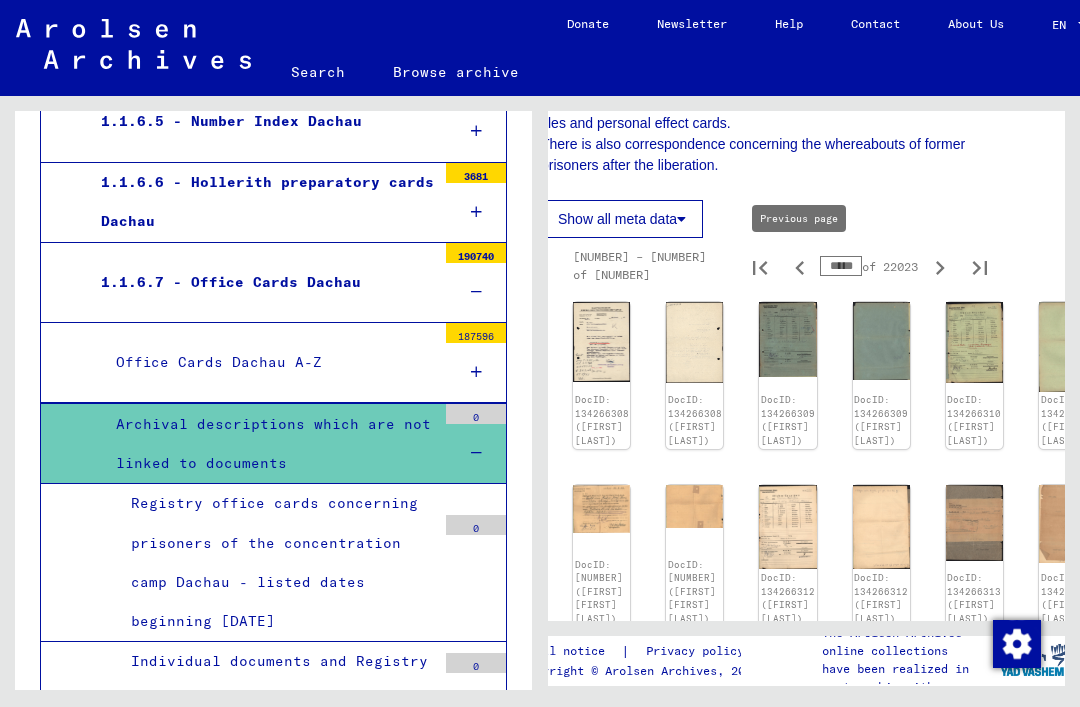 click 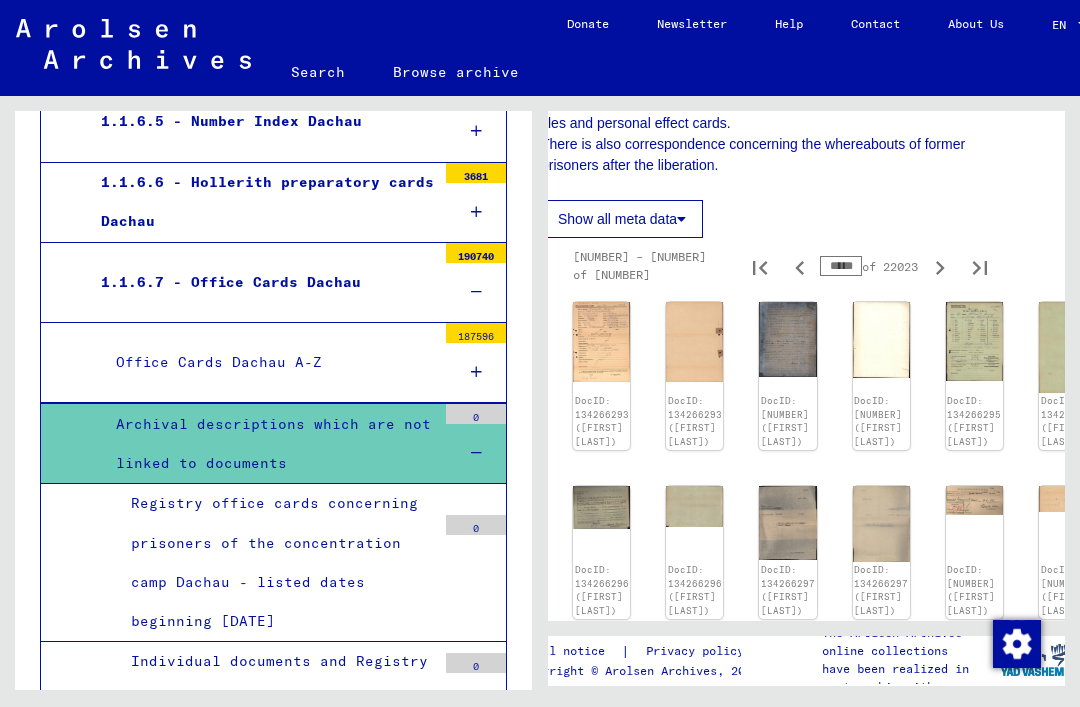 click 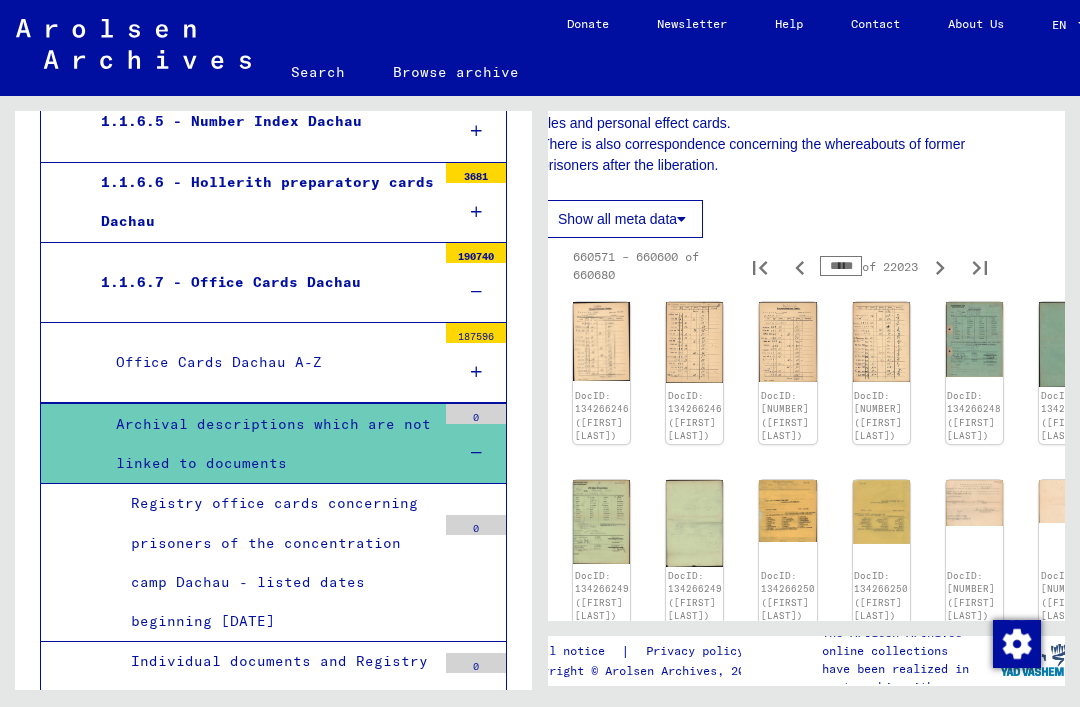 click 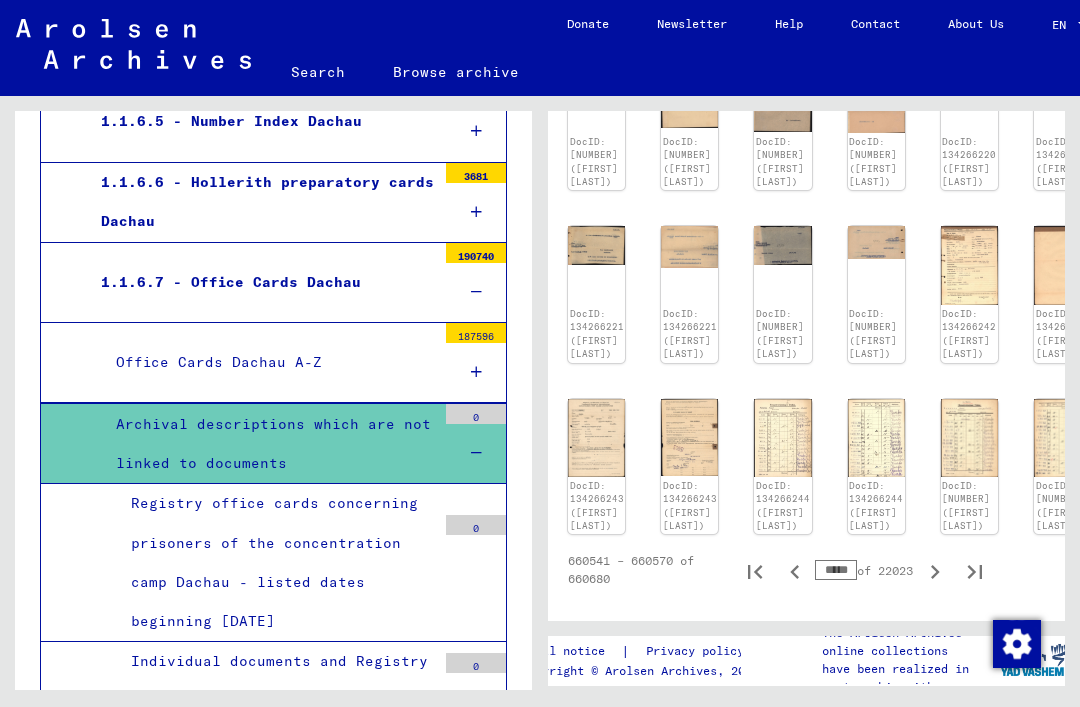 scroll, scrollTop: 1061, scrollLeft: 31, axis: both 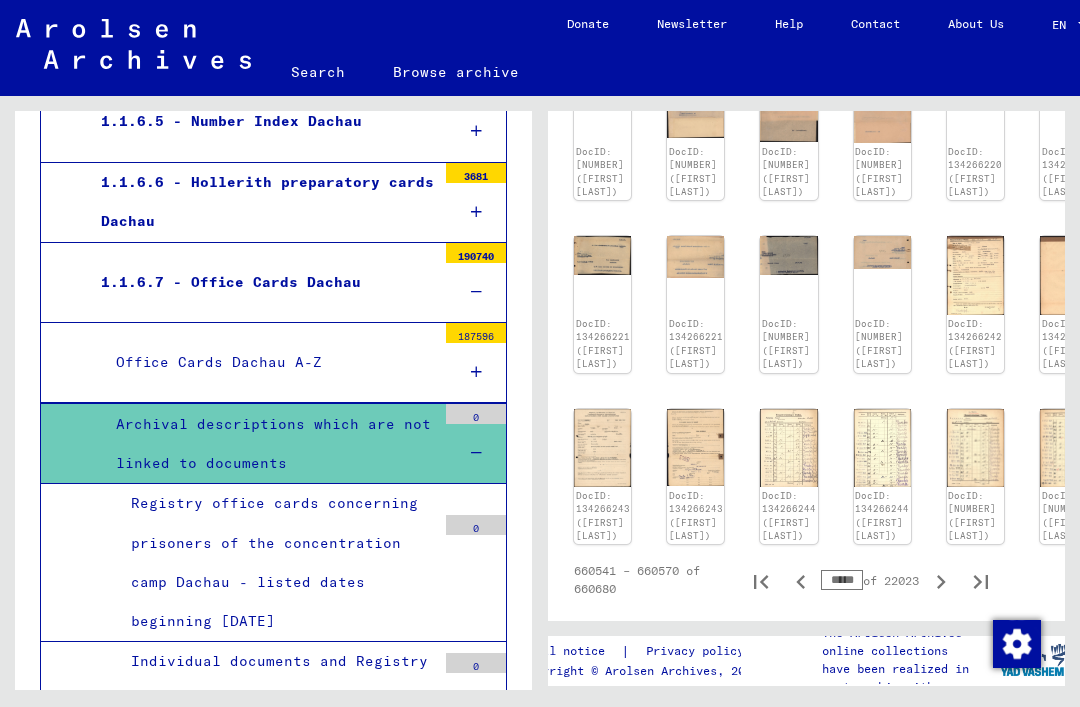click on "Registry office cards concerning prisoners of the concentration camp Dachau - listed dates beginning [DATE]" at bounding box center [276, 562] 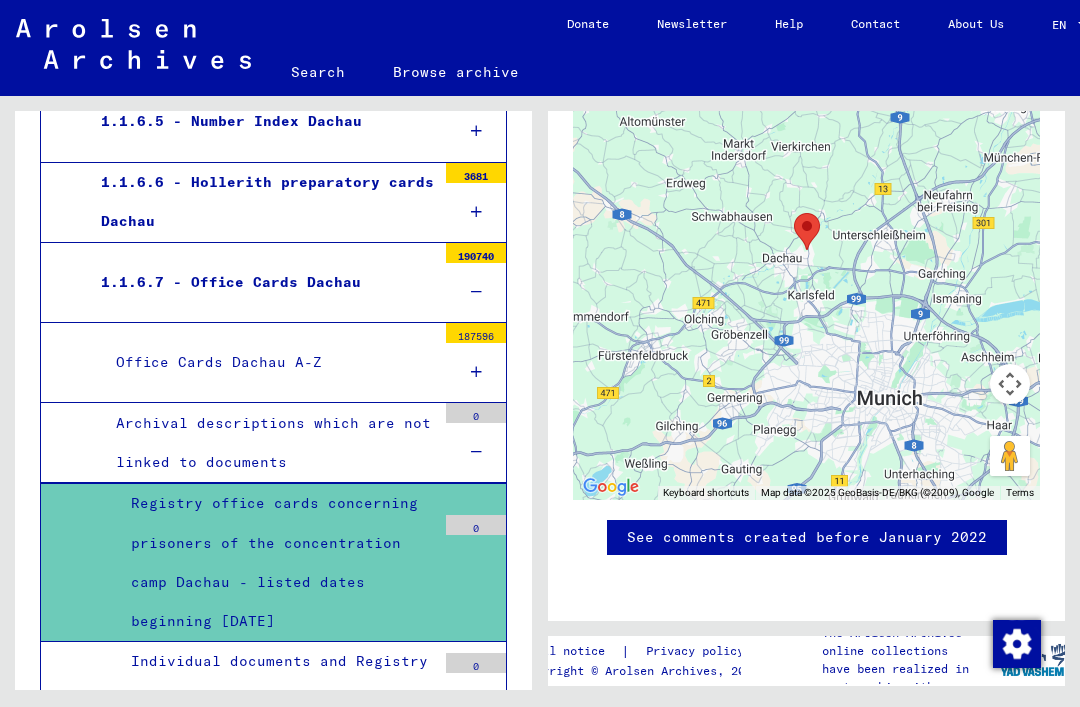 scroll, scrollTop: 1025, scrollLeft: 0, axis: vertical 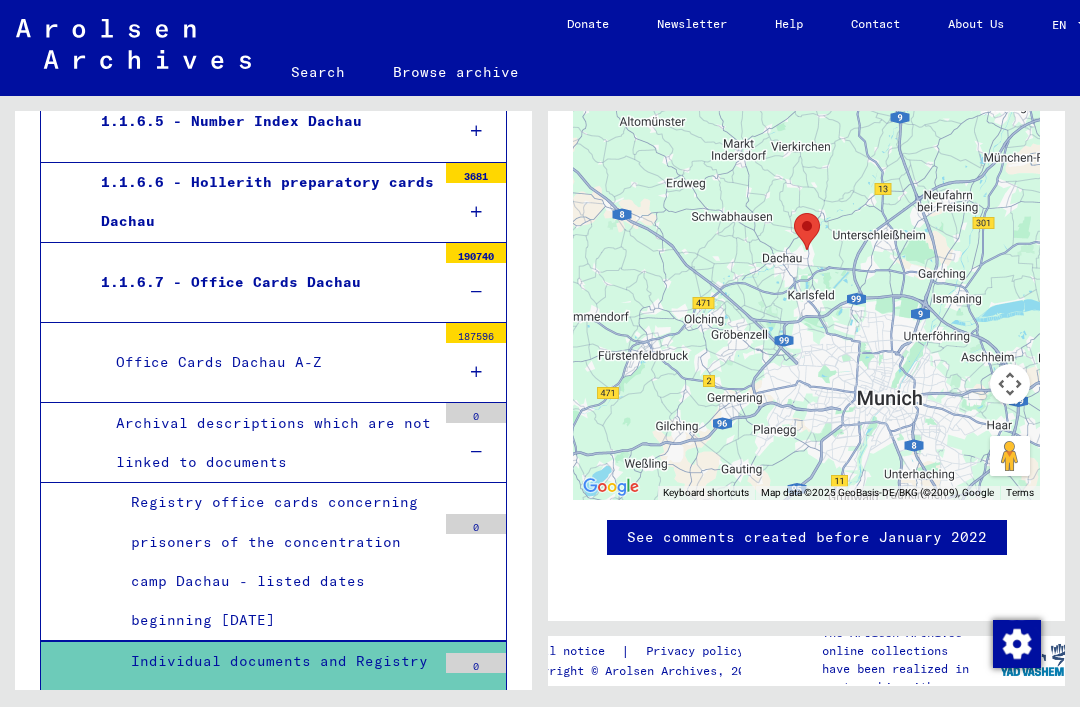 click on "Registry office cards of the concentration camp Dachau of Belgian      citizens, a German and a Russian citizen, 1942 - 1945" at bounding box center (276, 839) 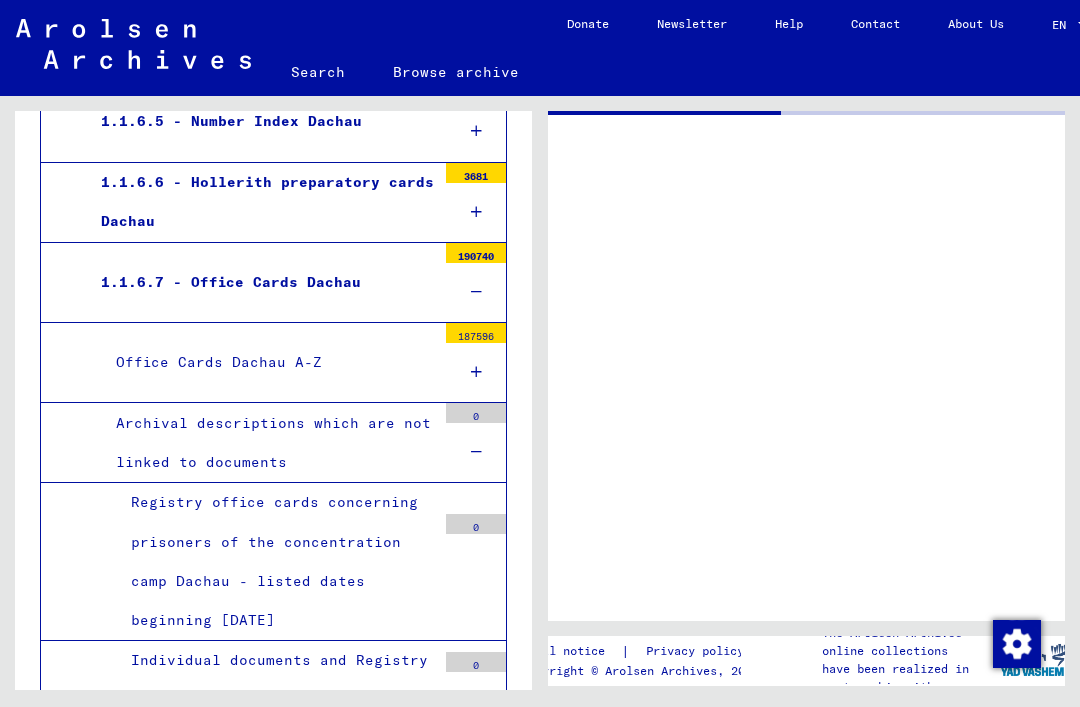 scroll, scrollTop: 0, scrollLeft: 0, axis: both 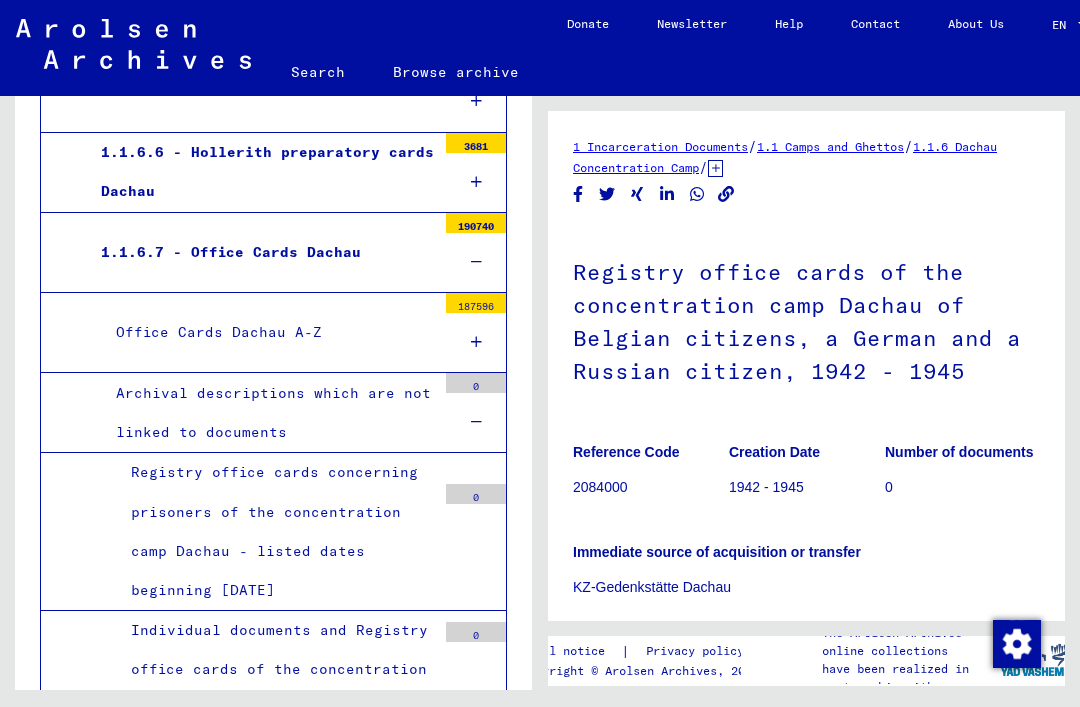 click at bounding box center (476, 342) 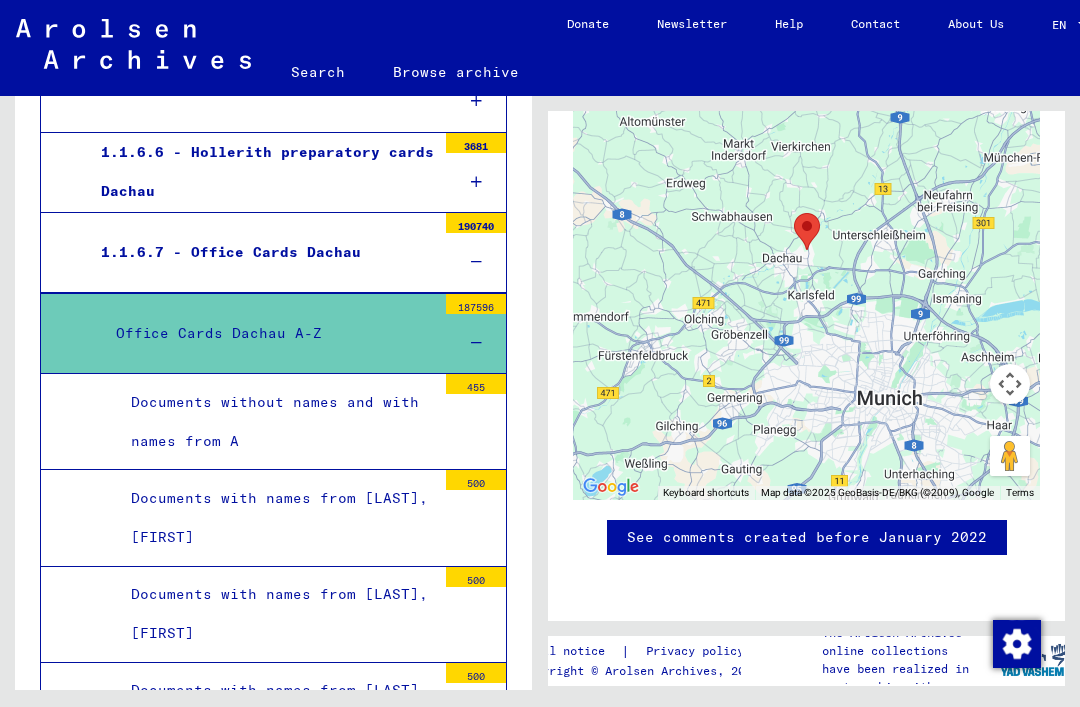 scroll, scrollTop: 984, scrollLeft: 0, axis: vertical 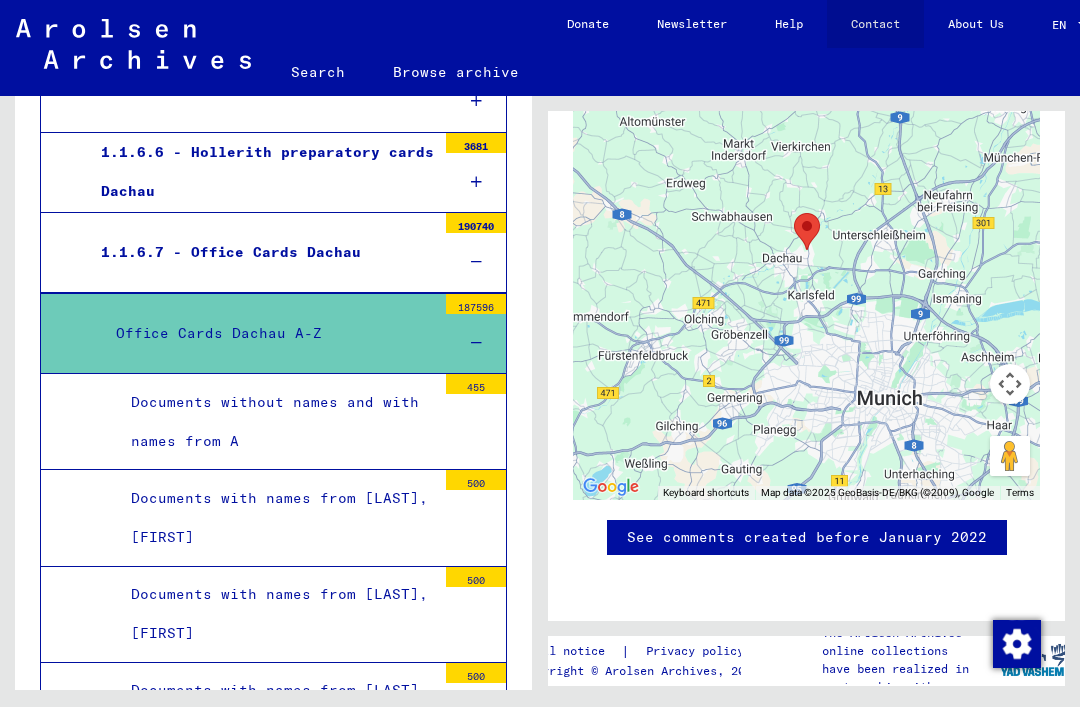 click on "Contact" 